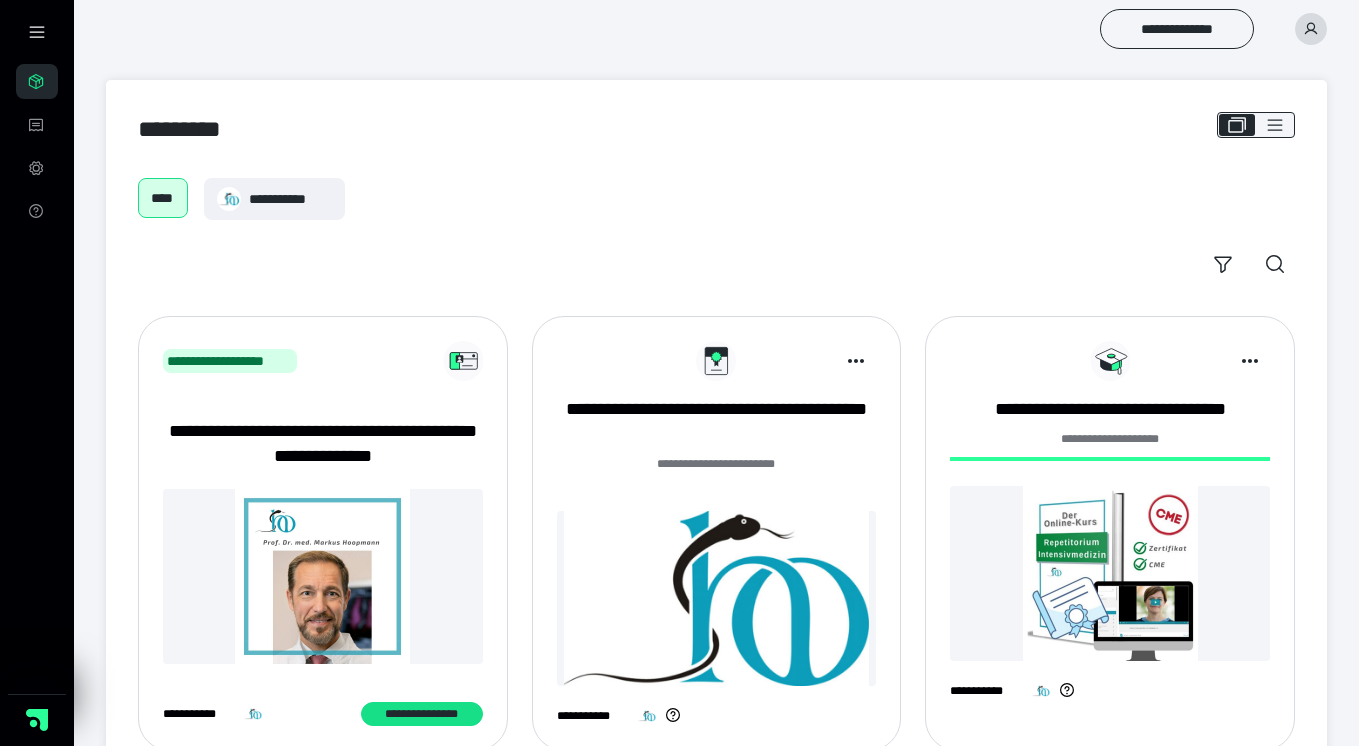 scroll, scrollTop: 0, scrollLeft: 0, axis: both 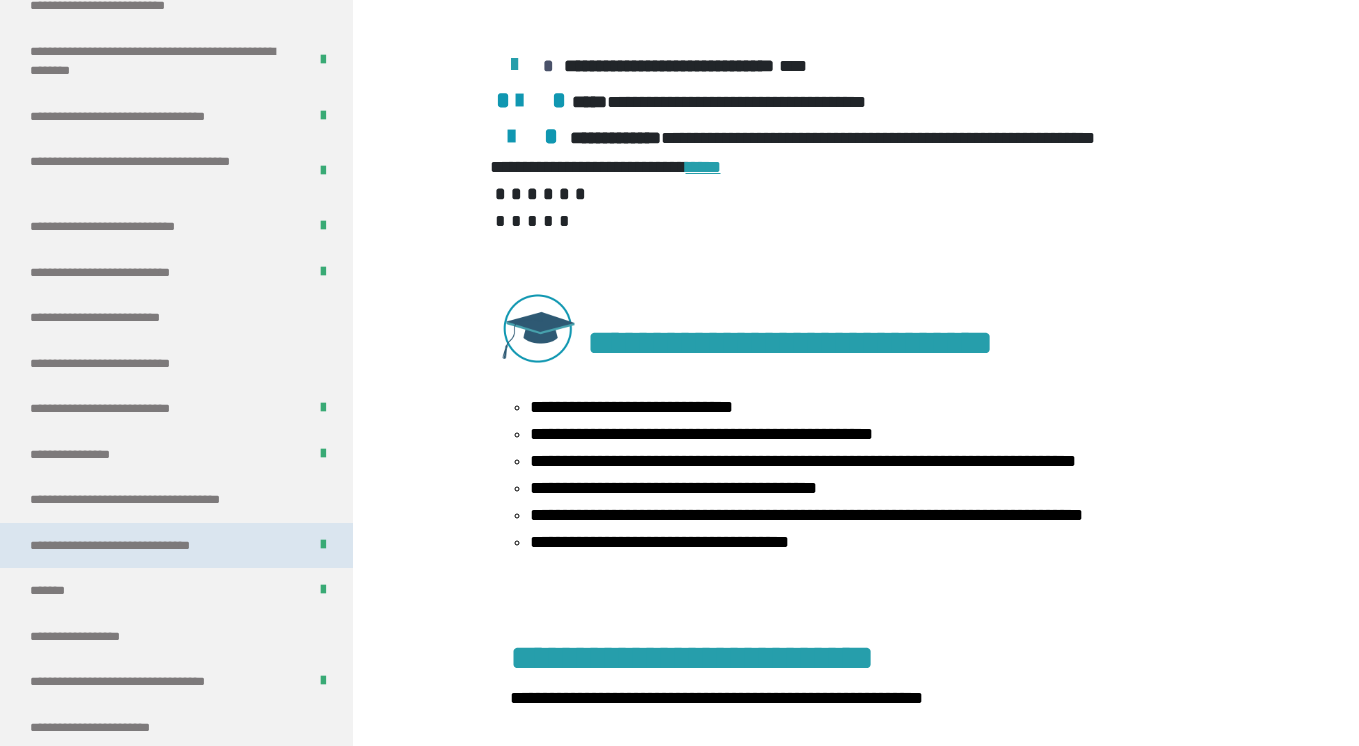 click on "**********" at bounding box center [139, 546] 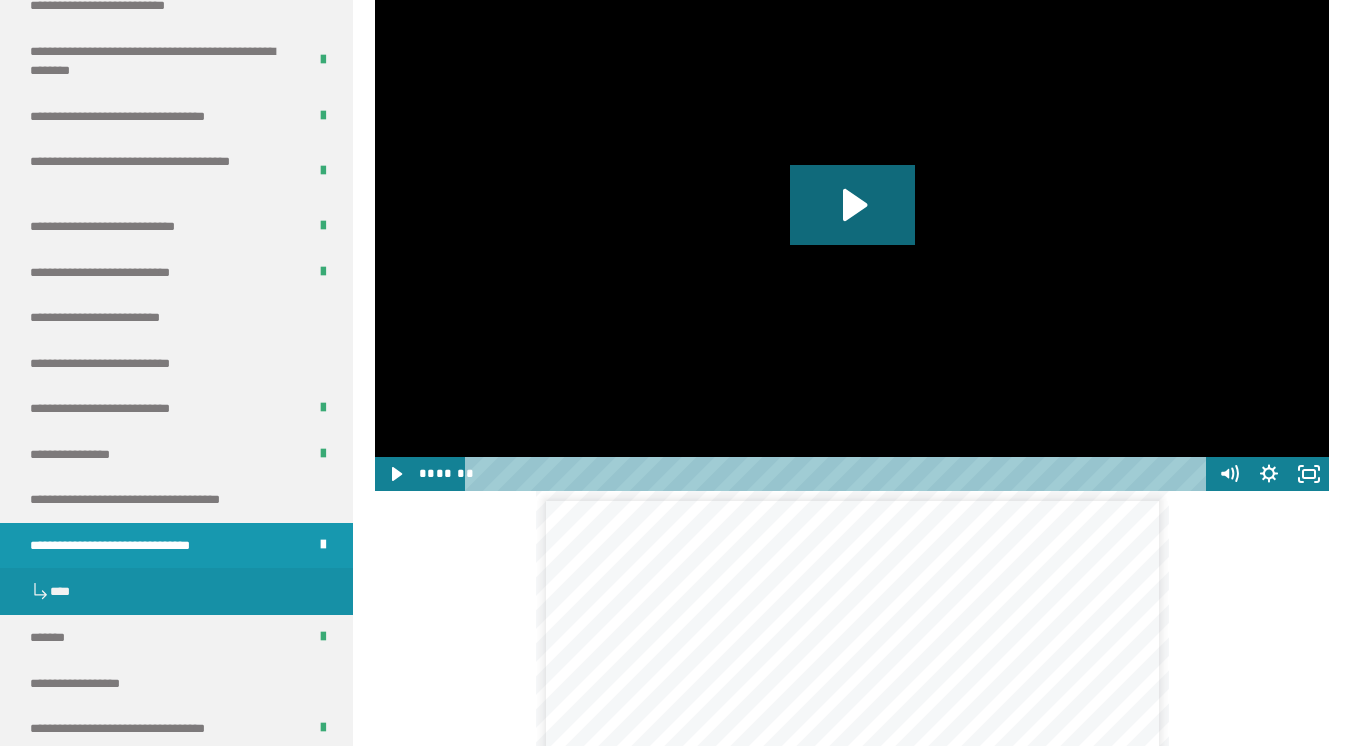 scroll, scrollTop: 1912, scrollLeft: 0, axis: vertical 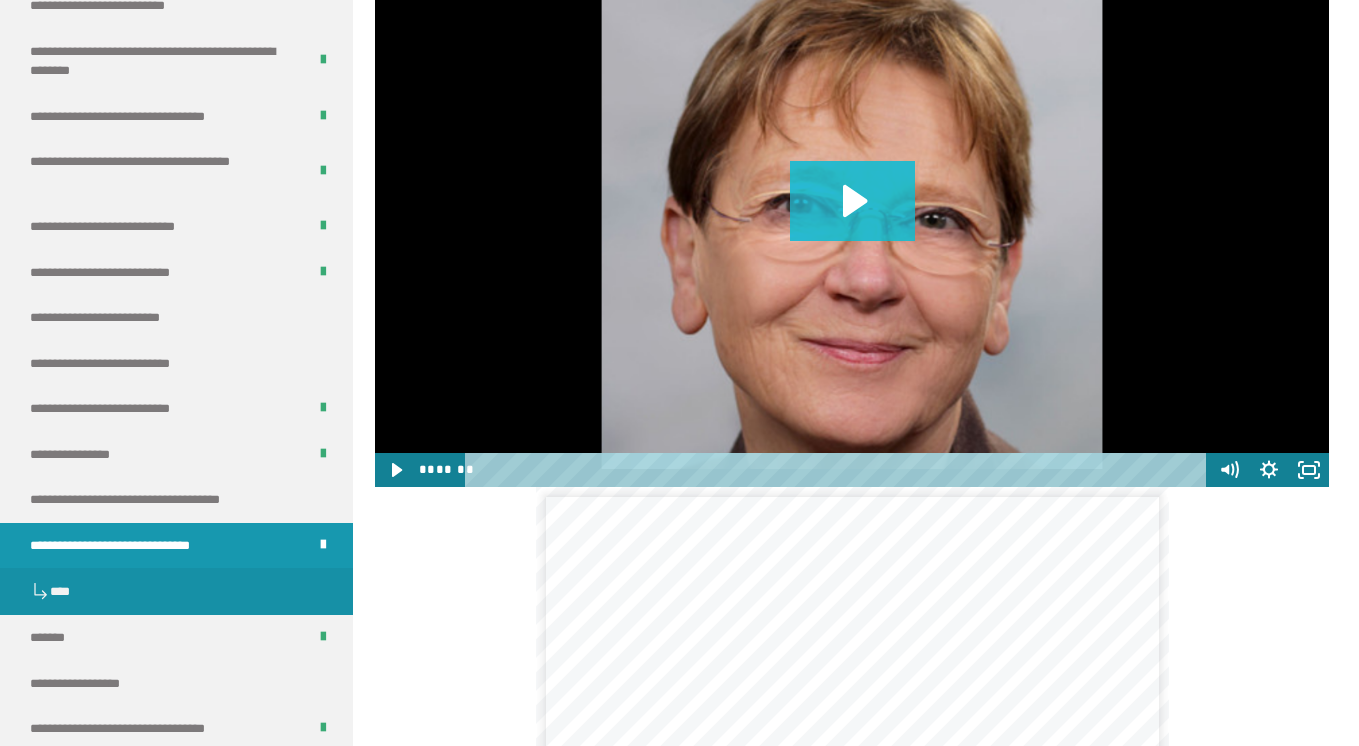 click 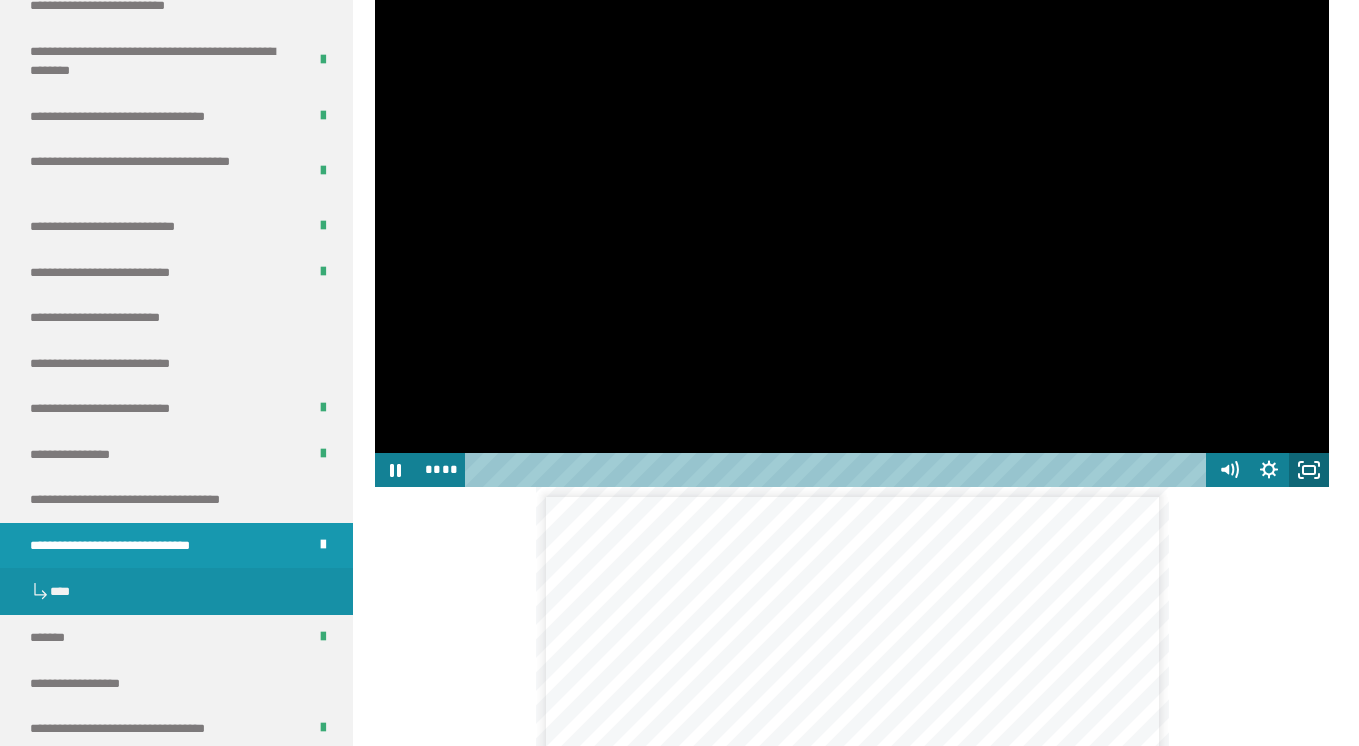 click 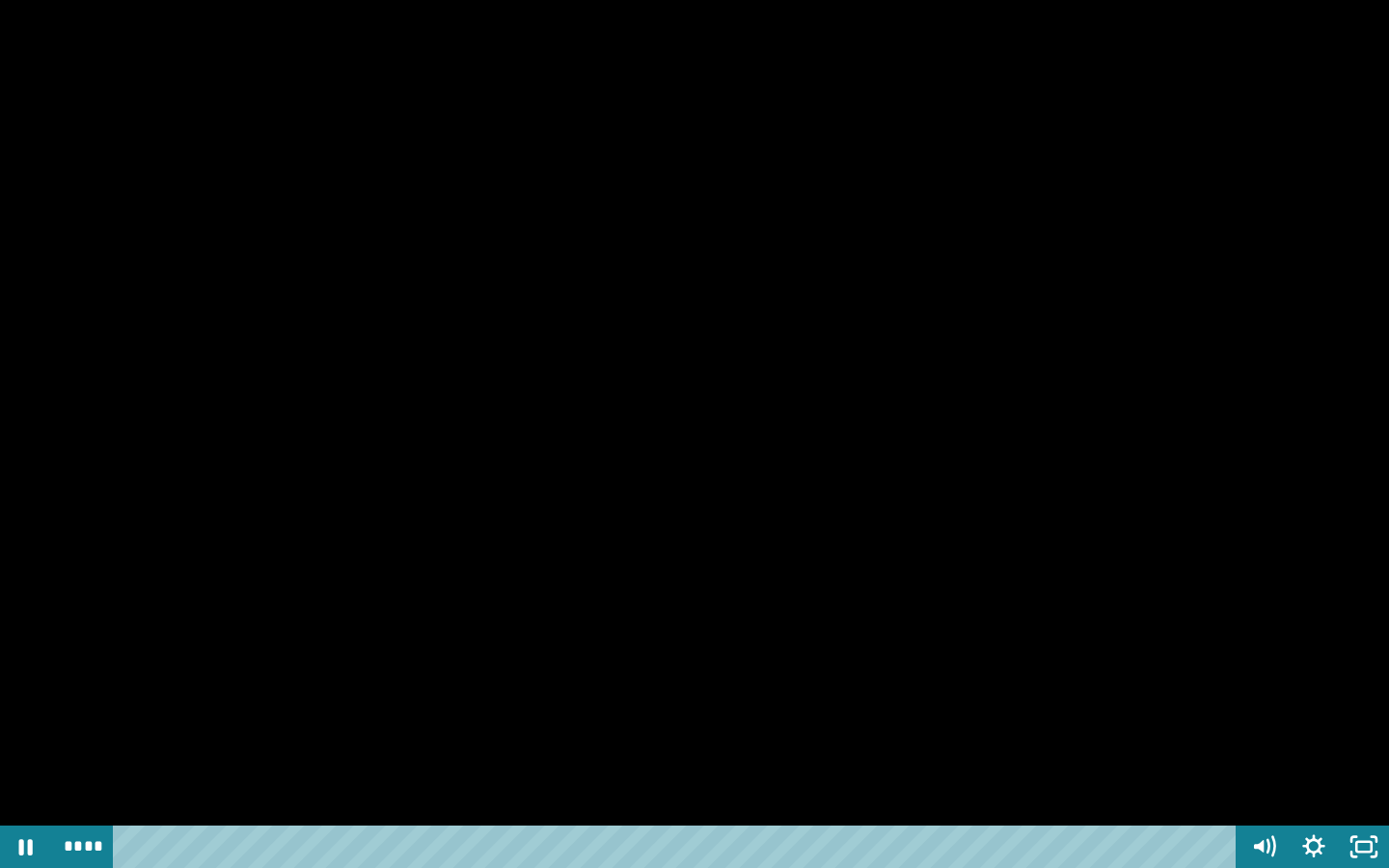 click at bounding box center (694, 434) 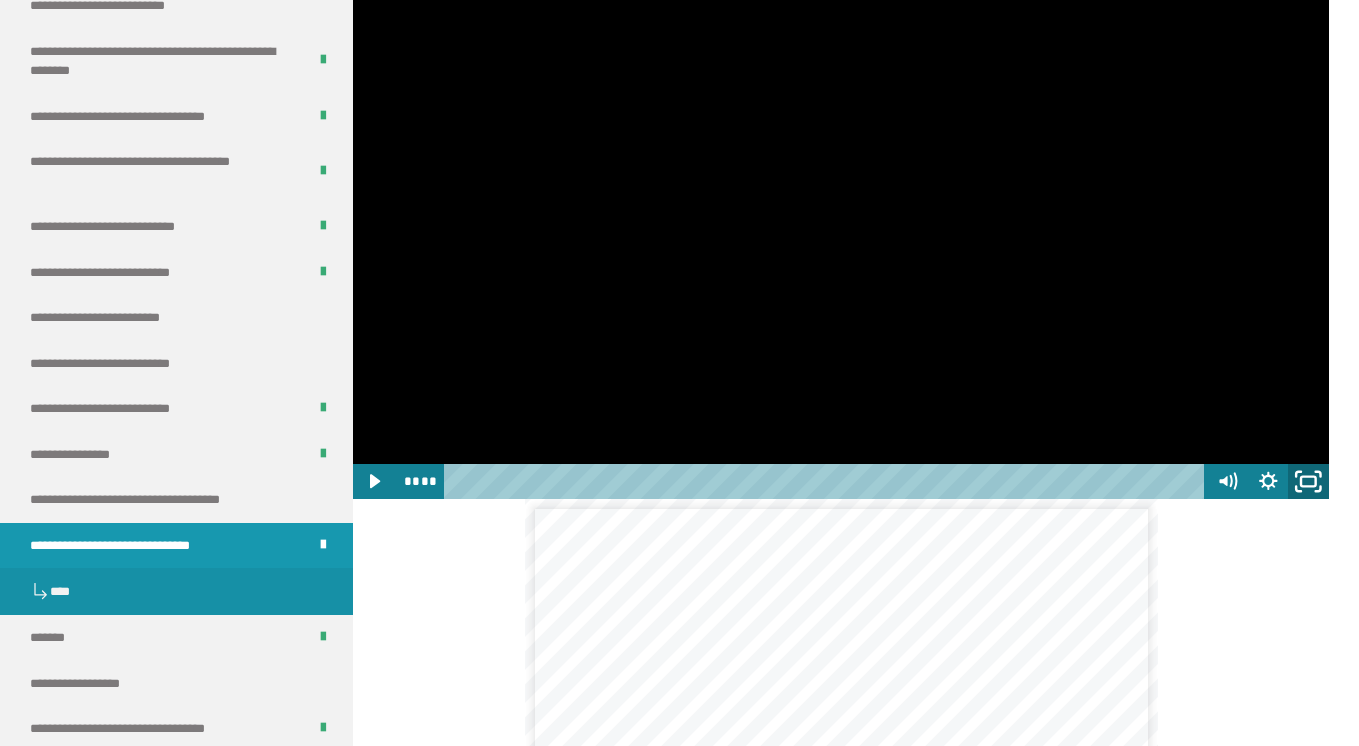 click 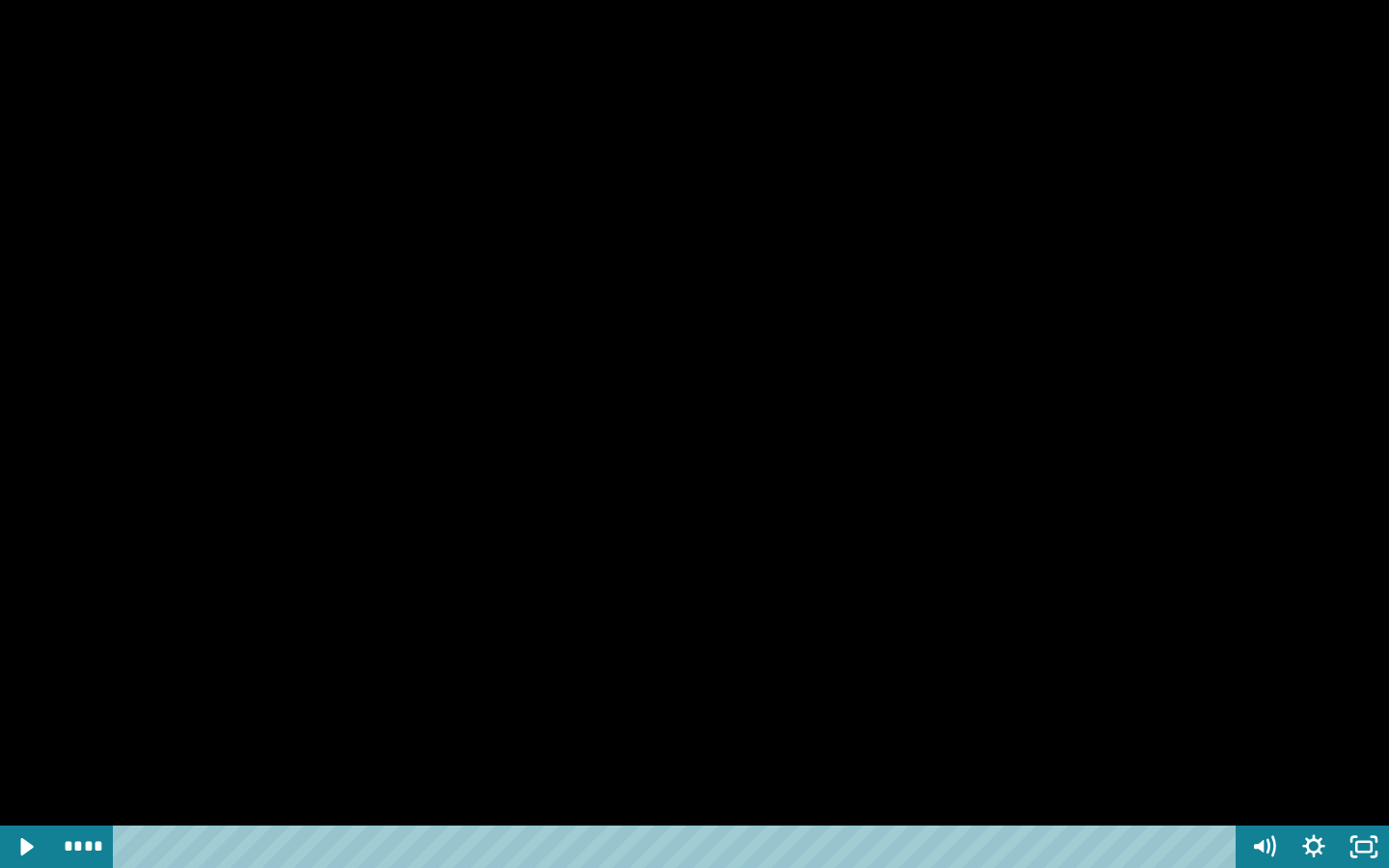 click at bounding box center (678, 847) 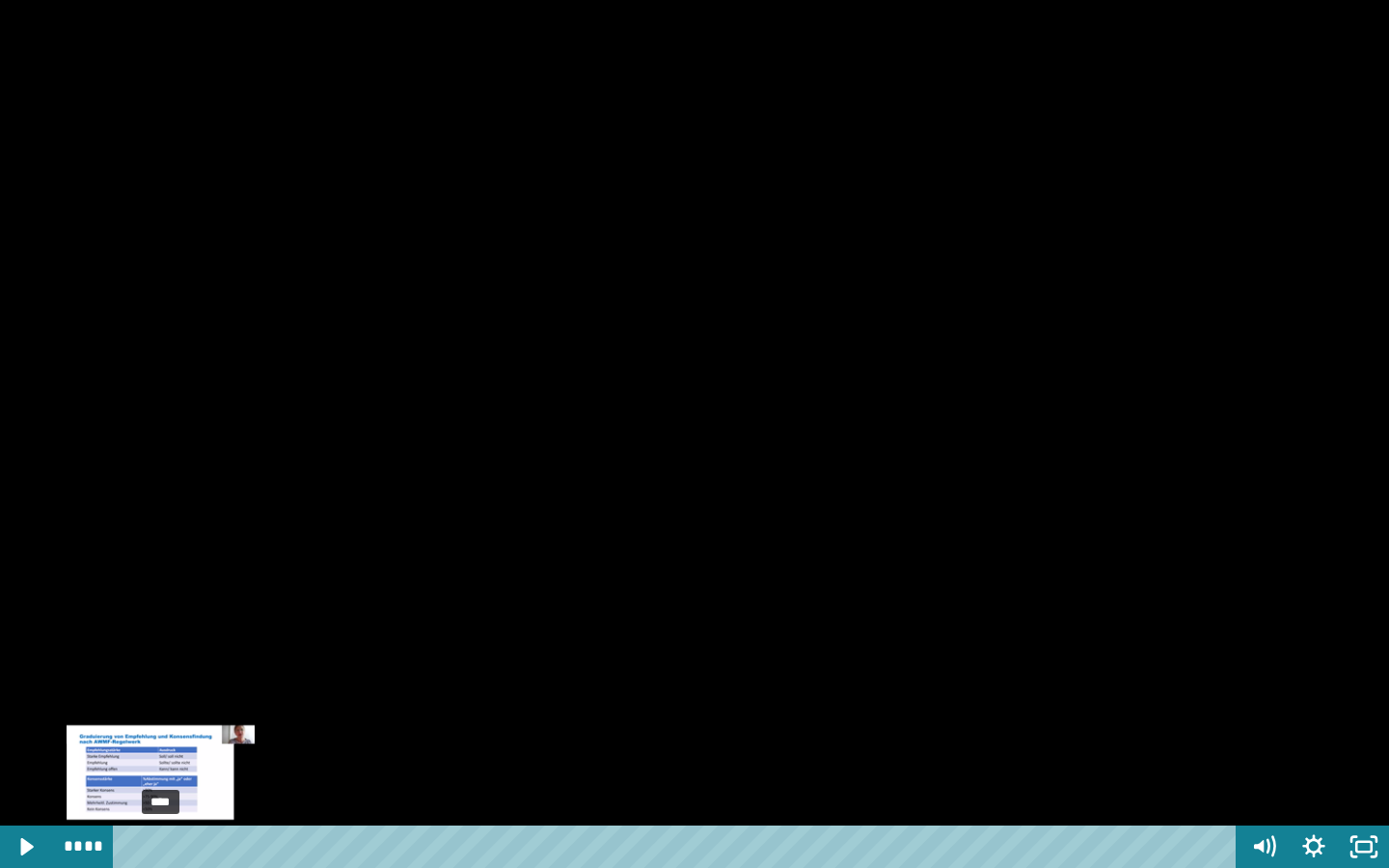 click at bounding box center [160, 847] 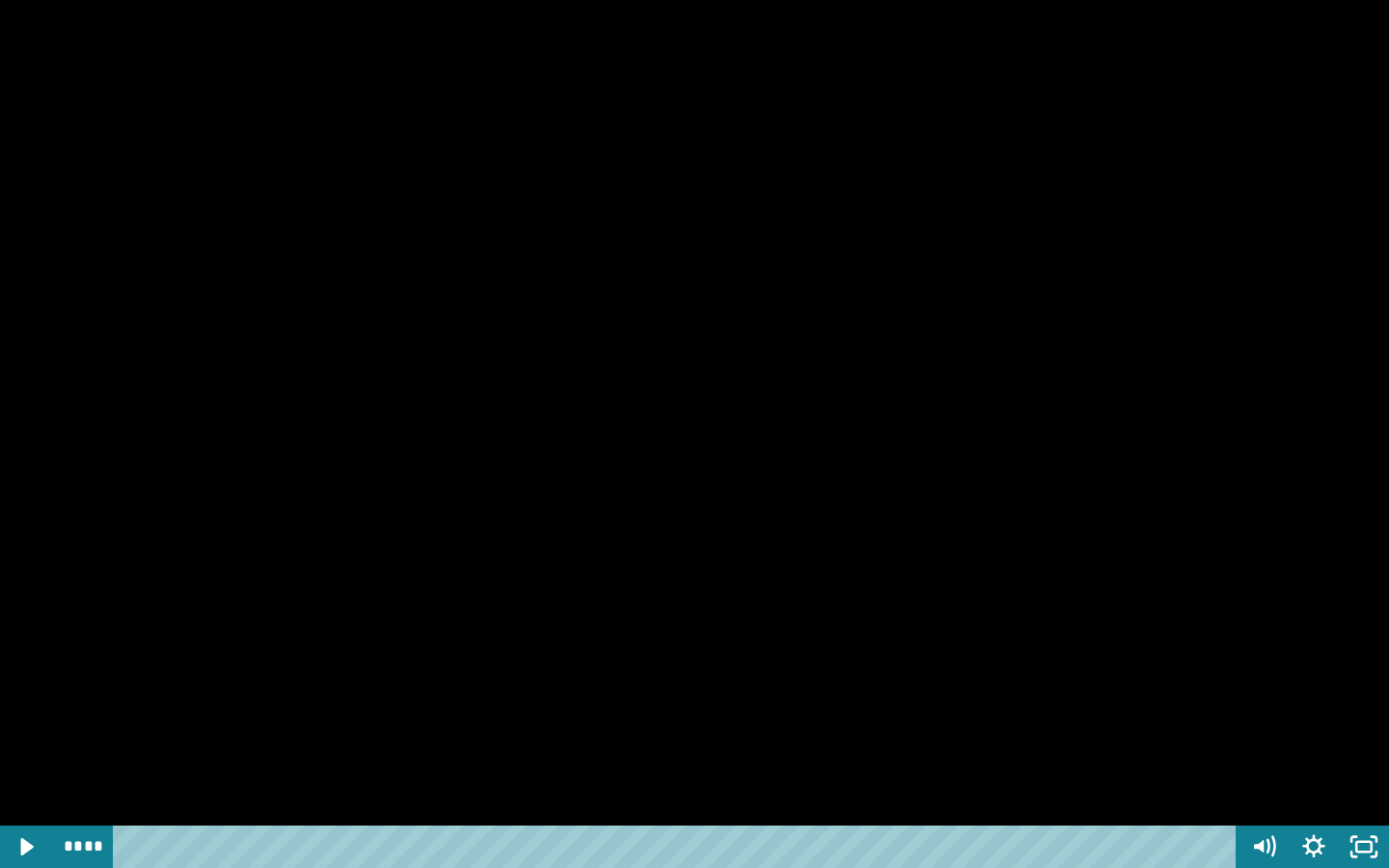 click at bounding box center [694, 434] 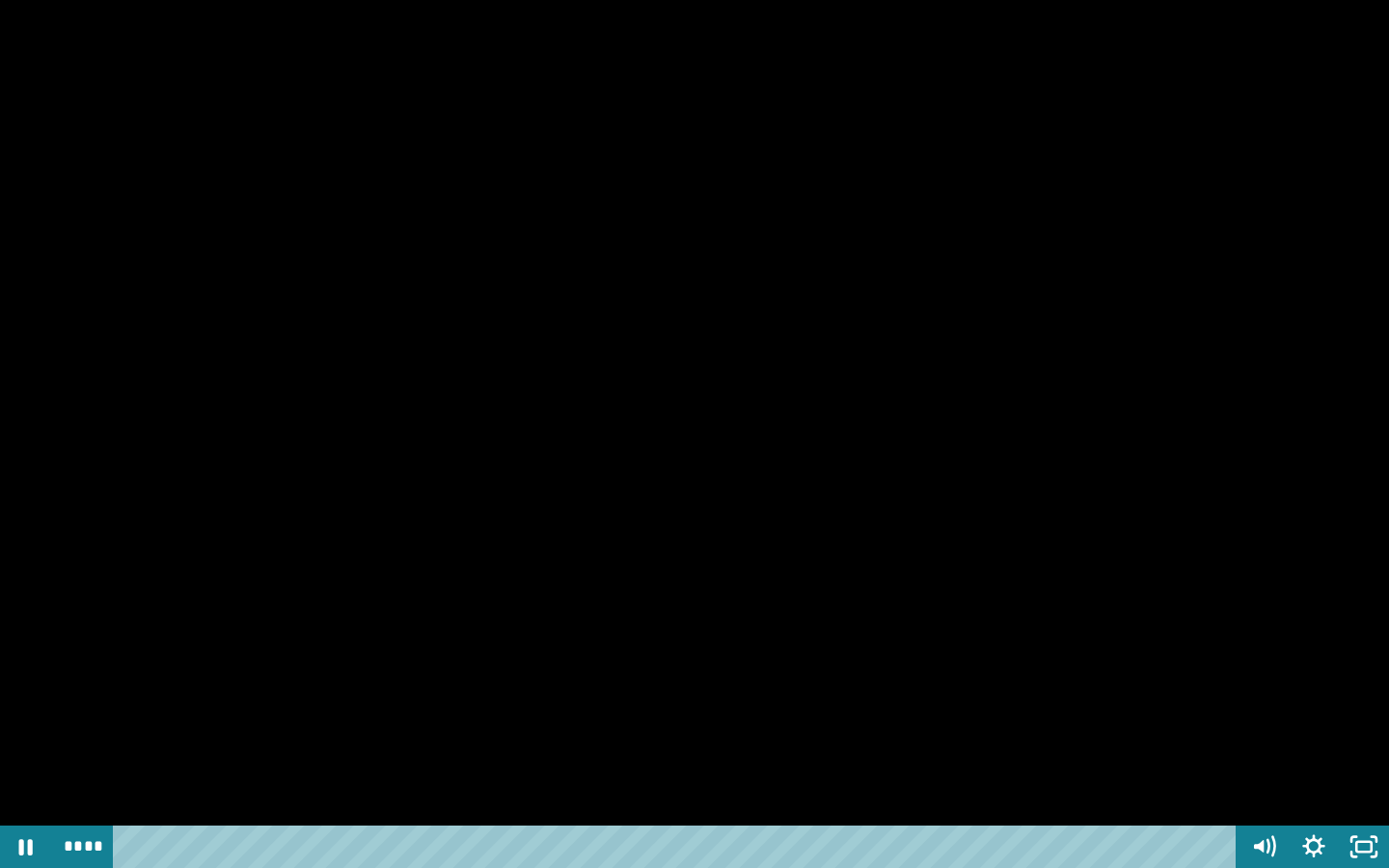 click at bounding box center [694, 434] 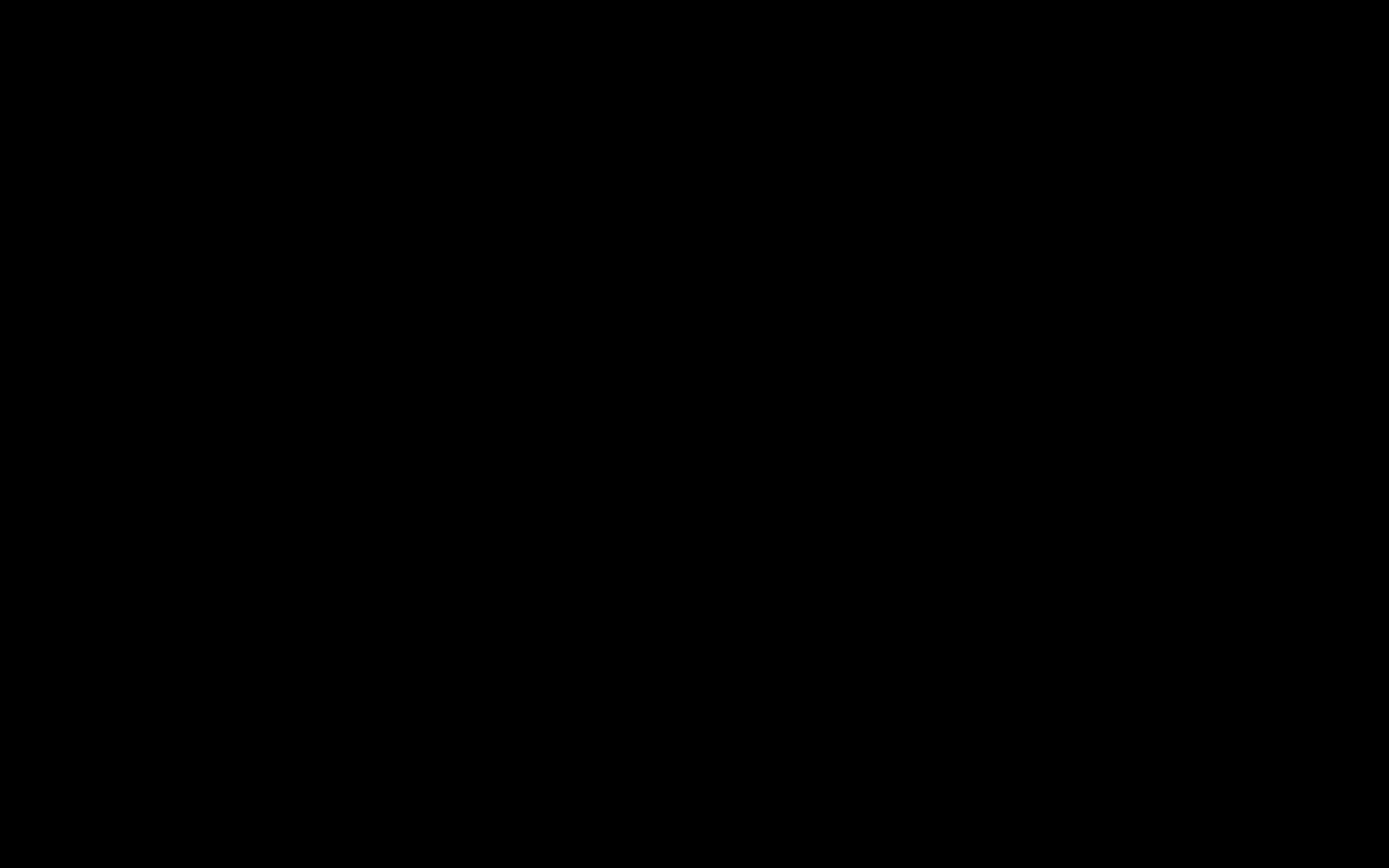 click at bounding box center [694, 434] 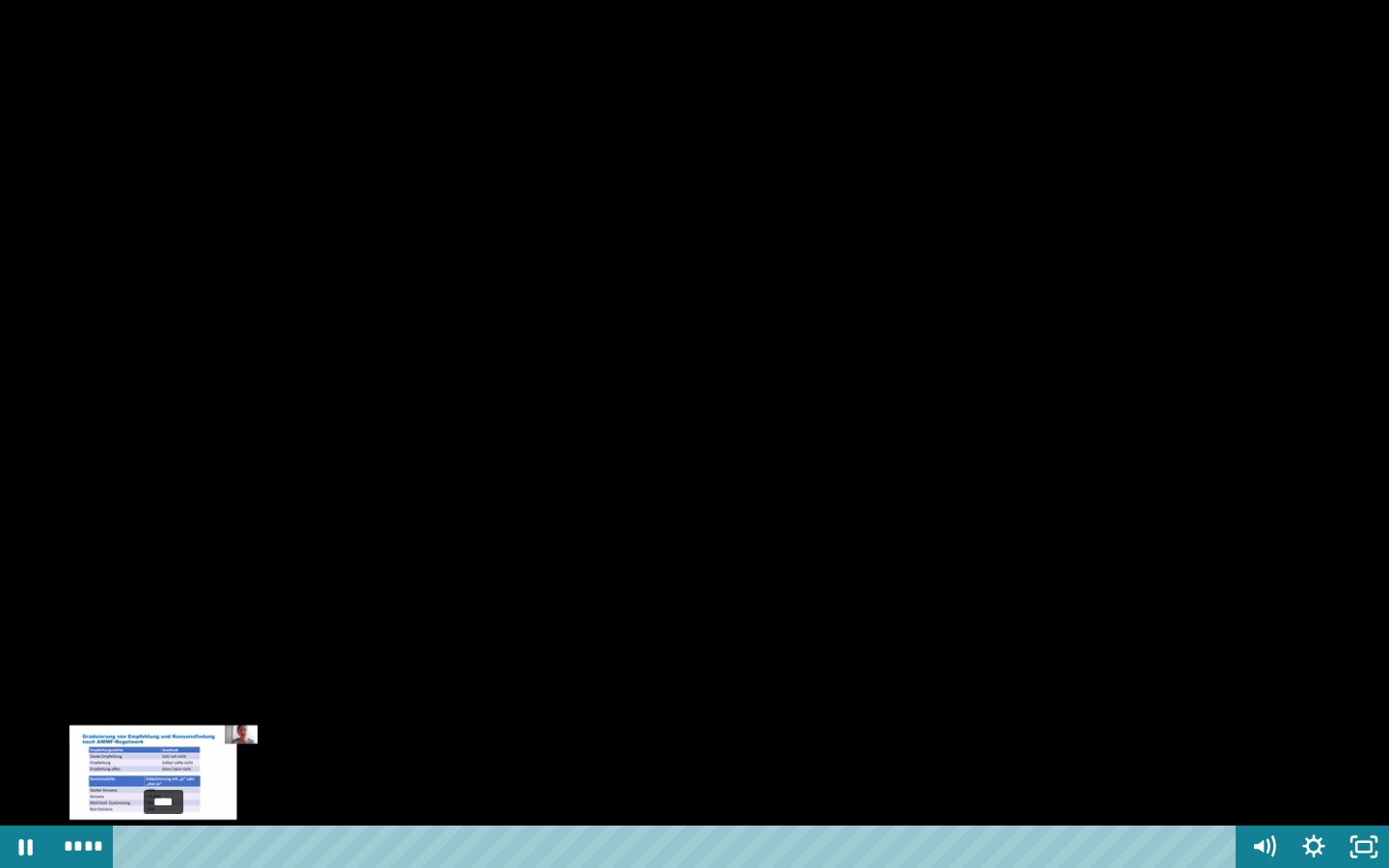 click on "****" at bounding box center [678, 847] 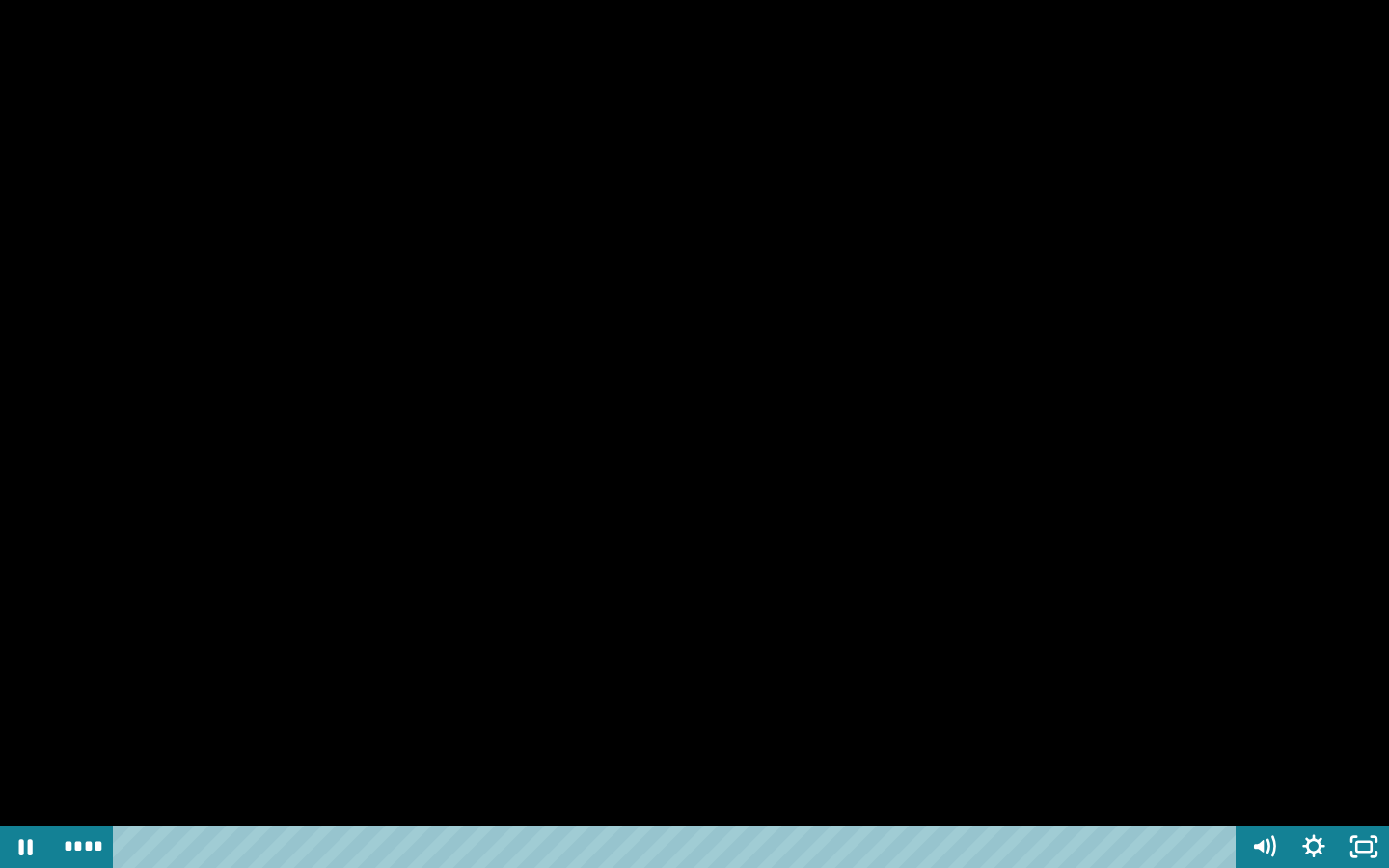 click at bounding box center (694, 434) 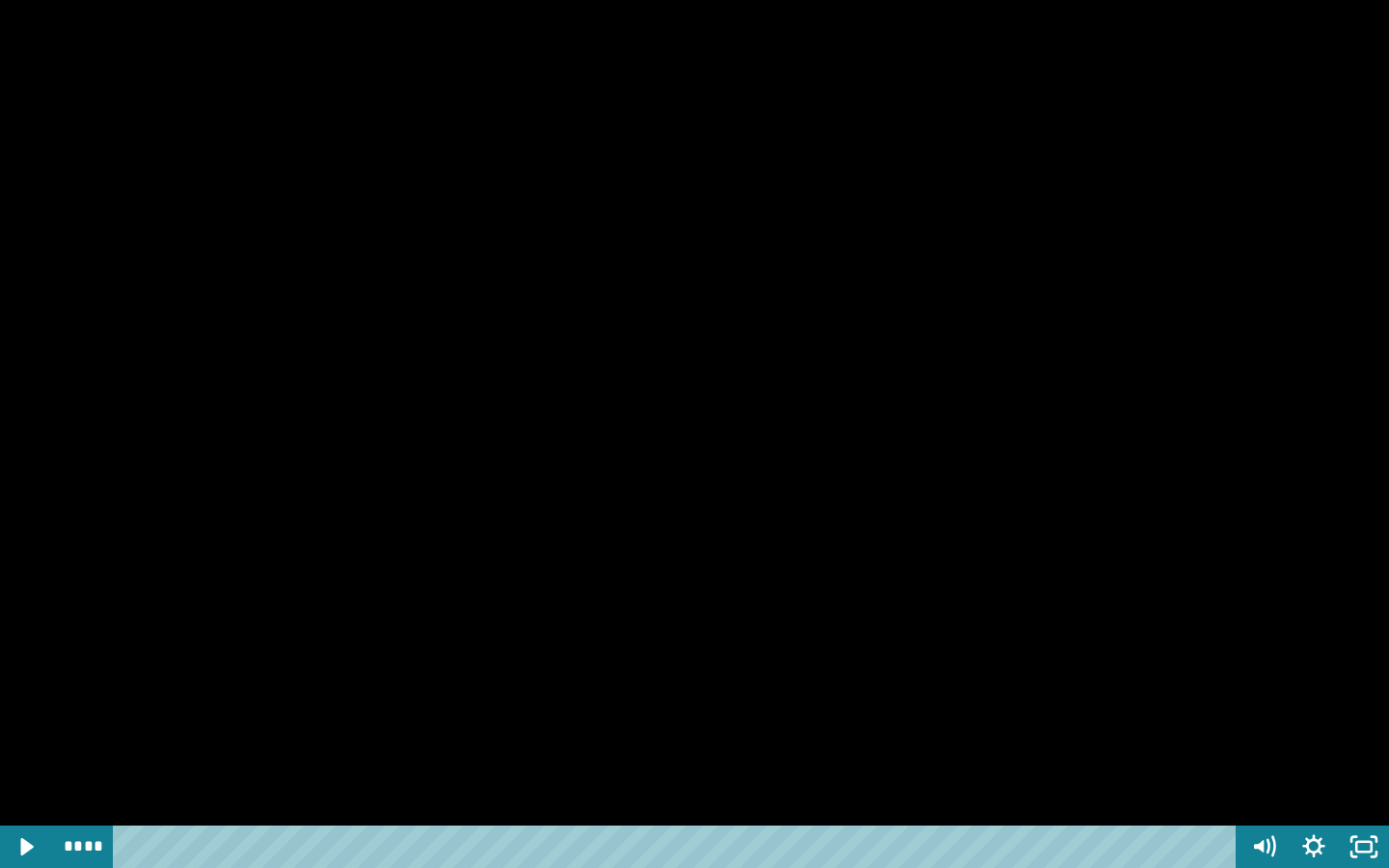 click at bounding box center [694, 434] 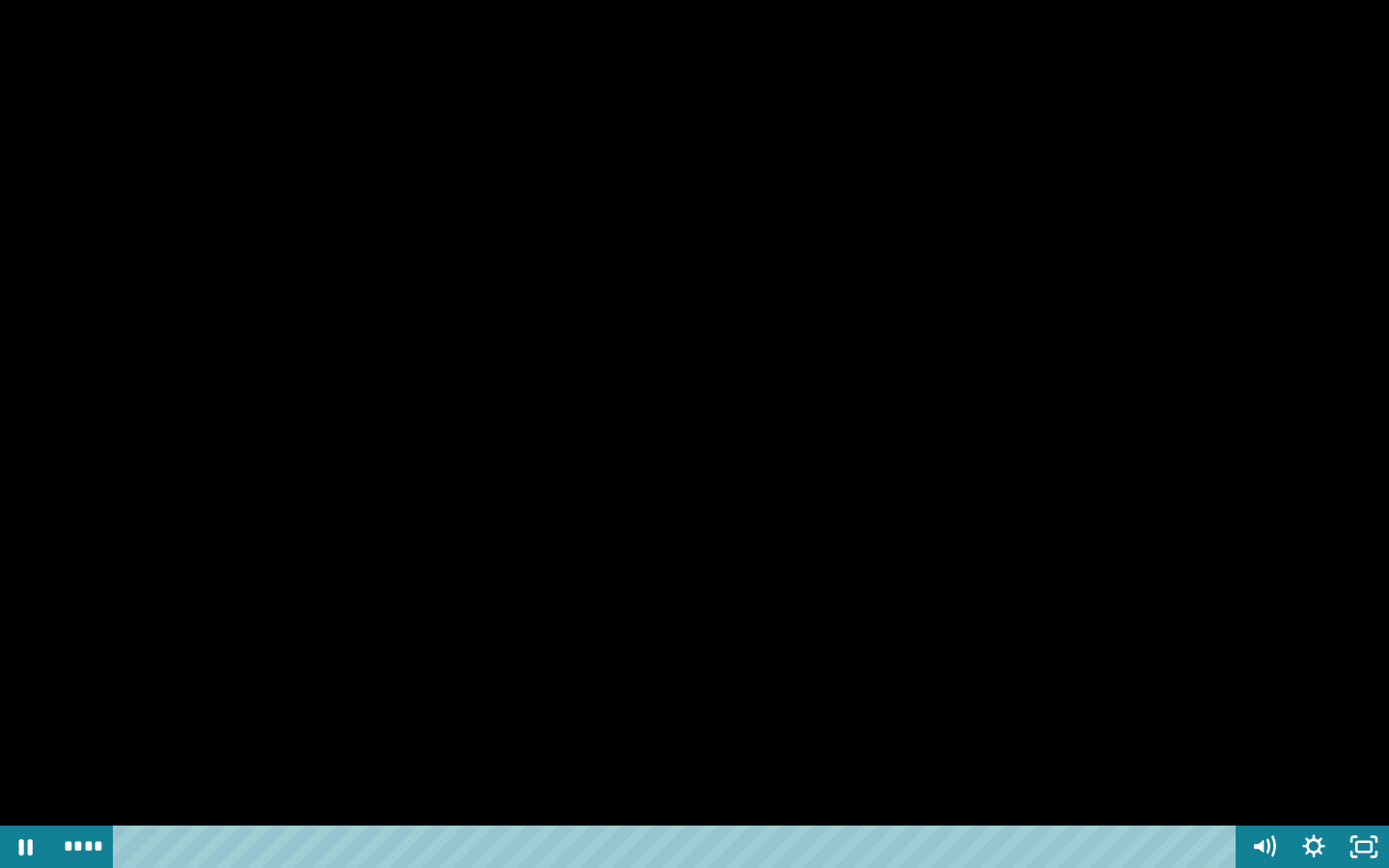 click at bounding box center (694, 434) 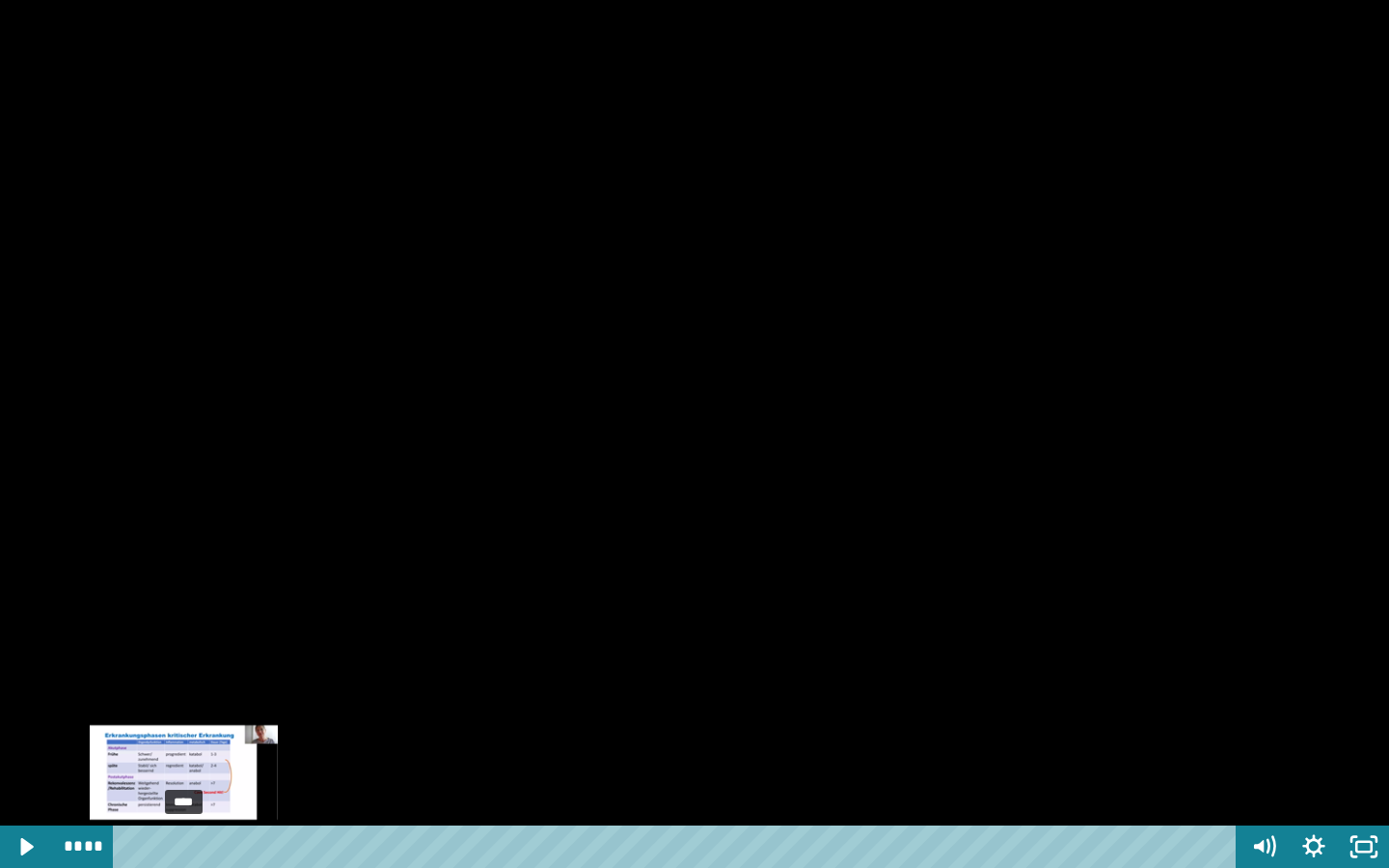 click at bounding box center [186, 847] 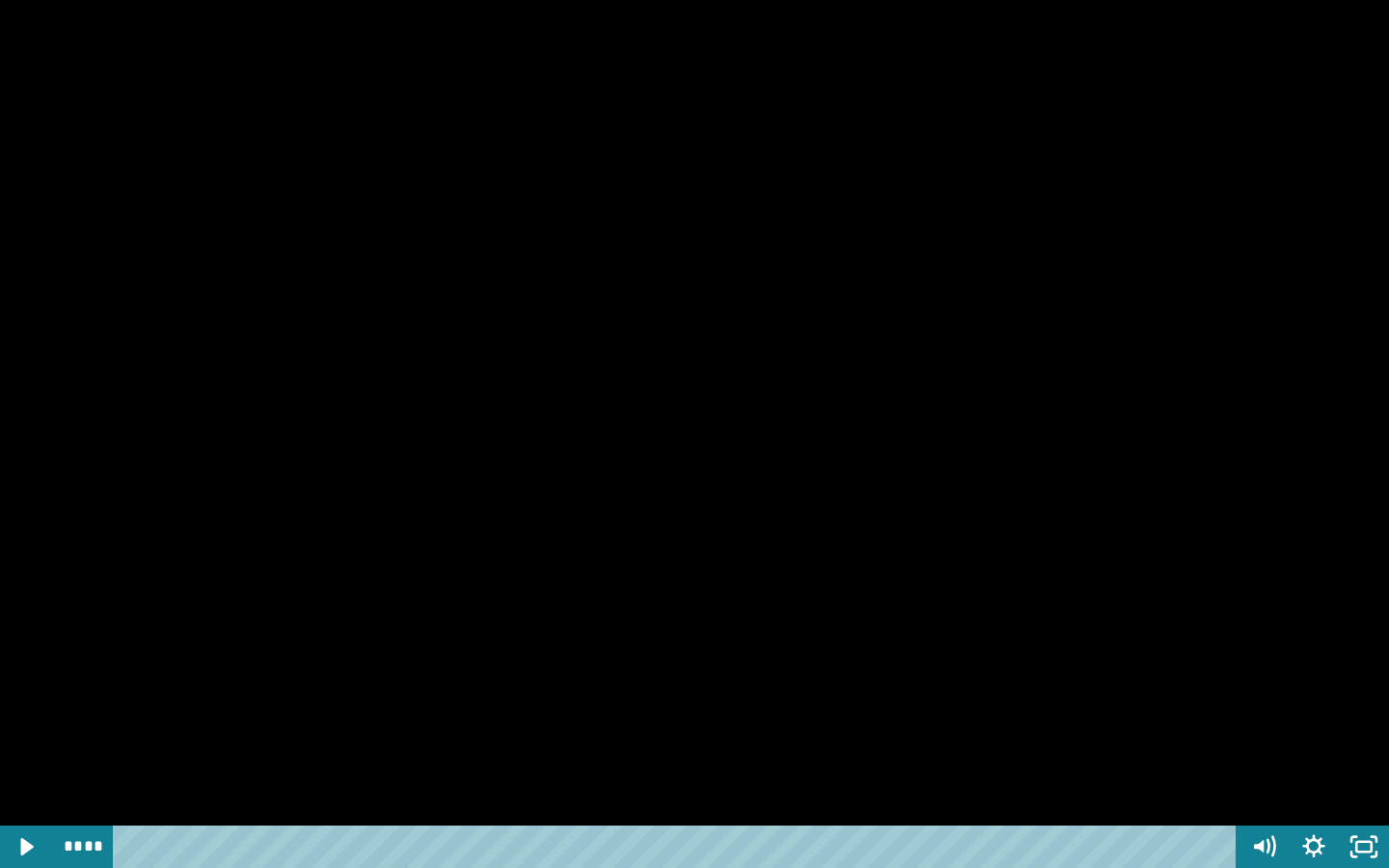 click at bounding box center [694, 434] 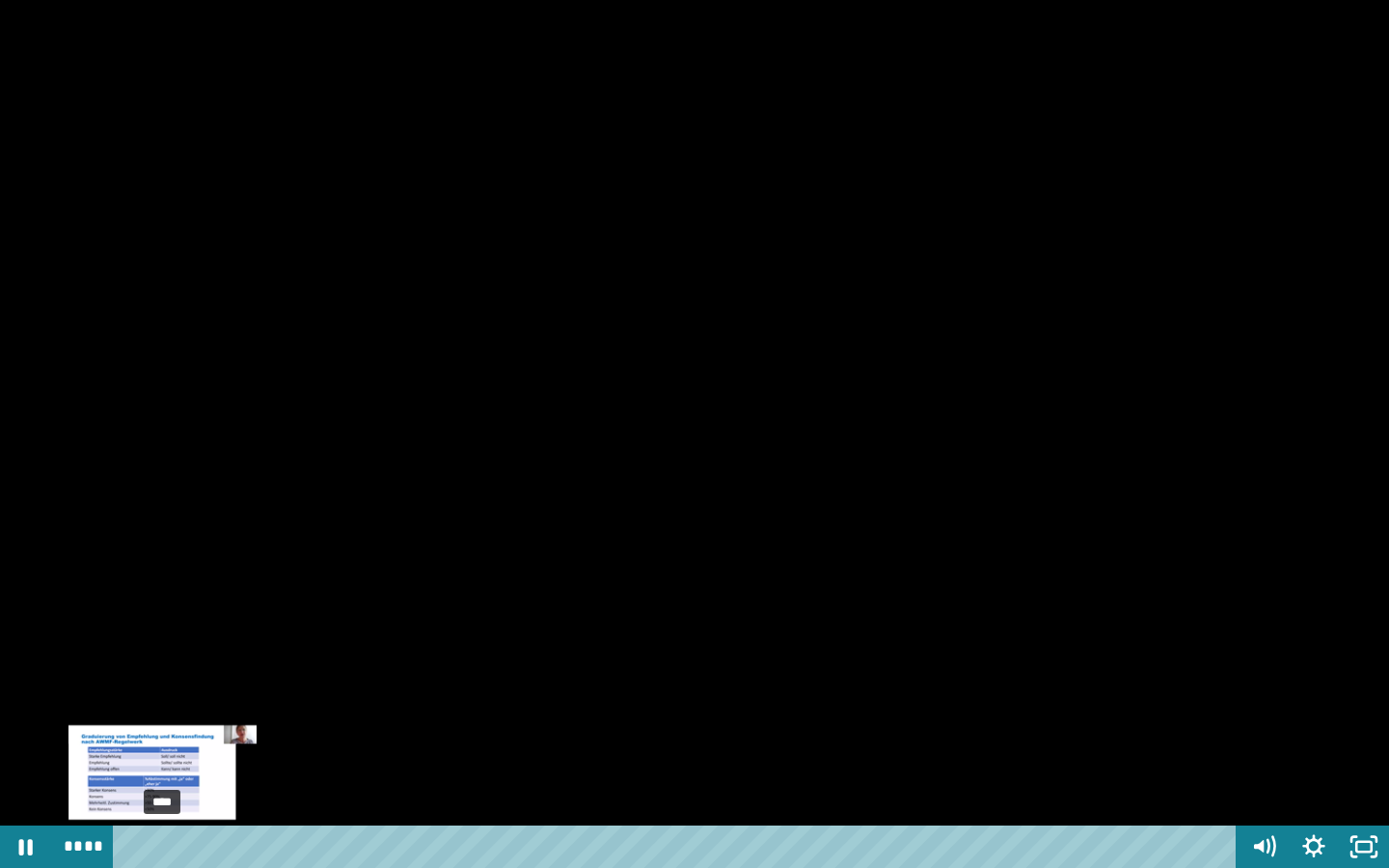 click on "****" at bounding box center [678, 847] 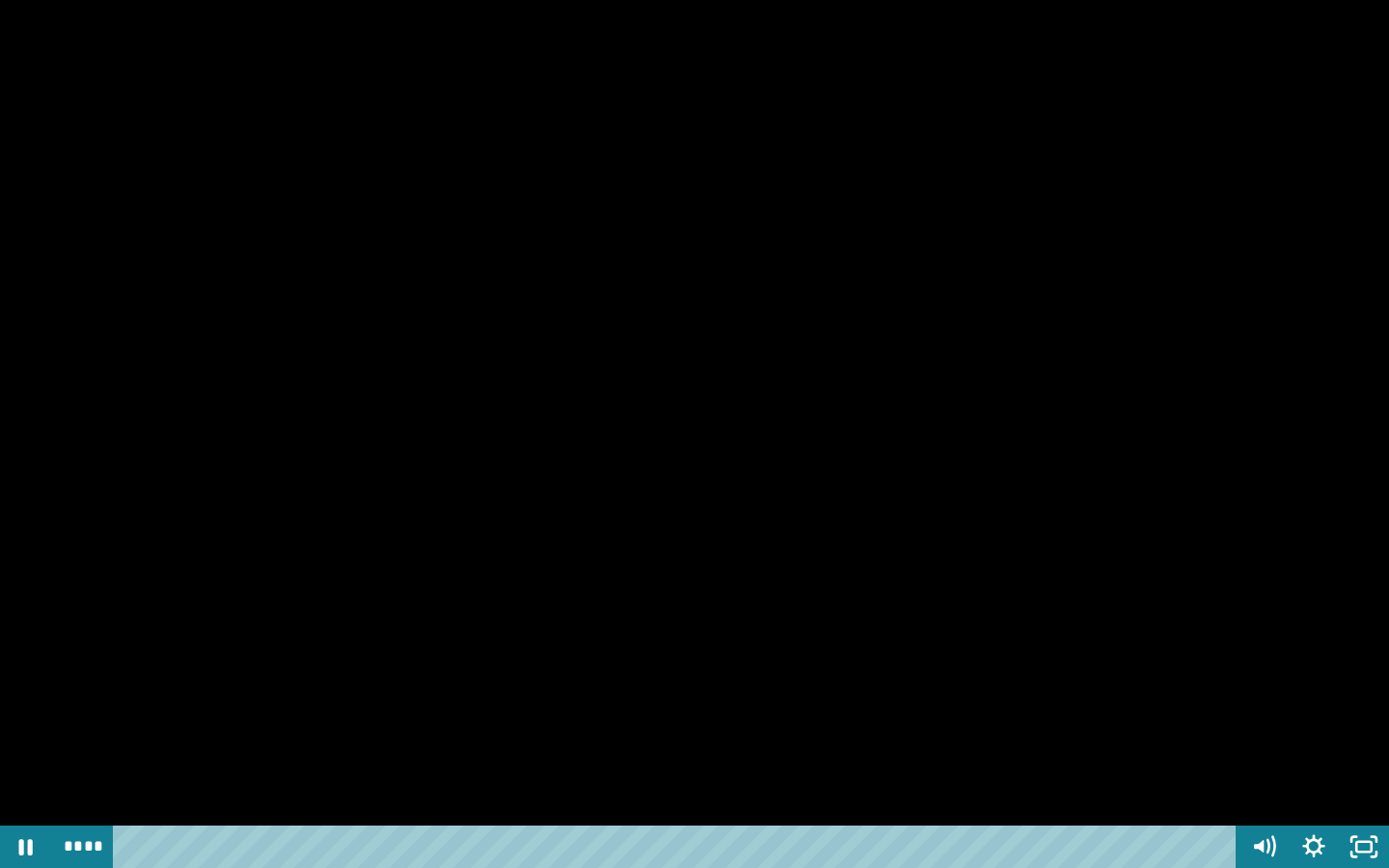 click at bounding box center (694, 434) 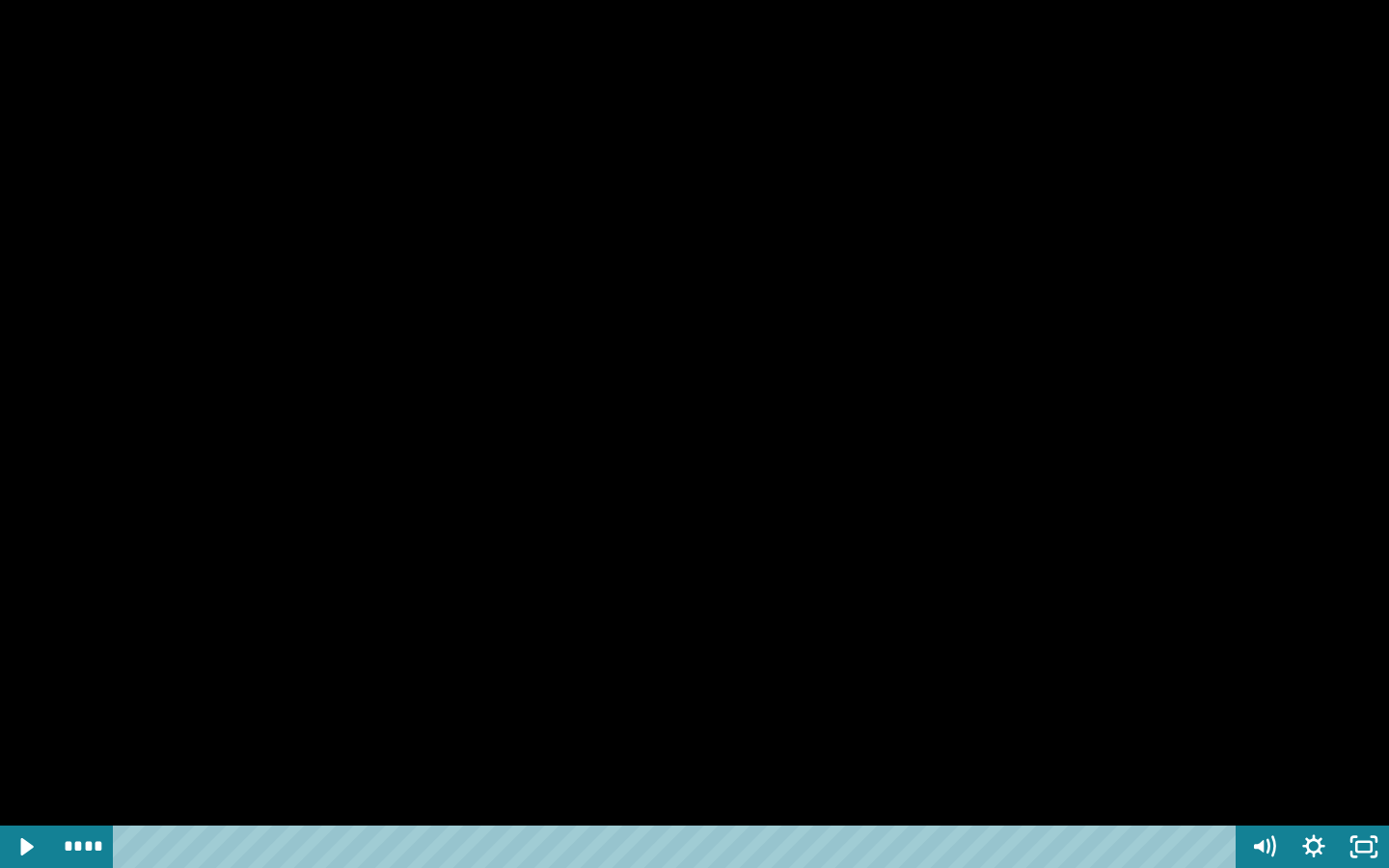 click at bounding box center (694, 434) 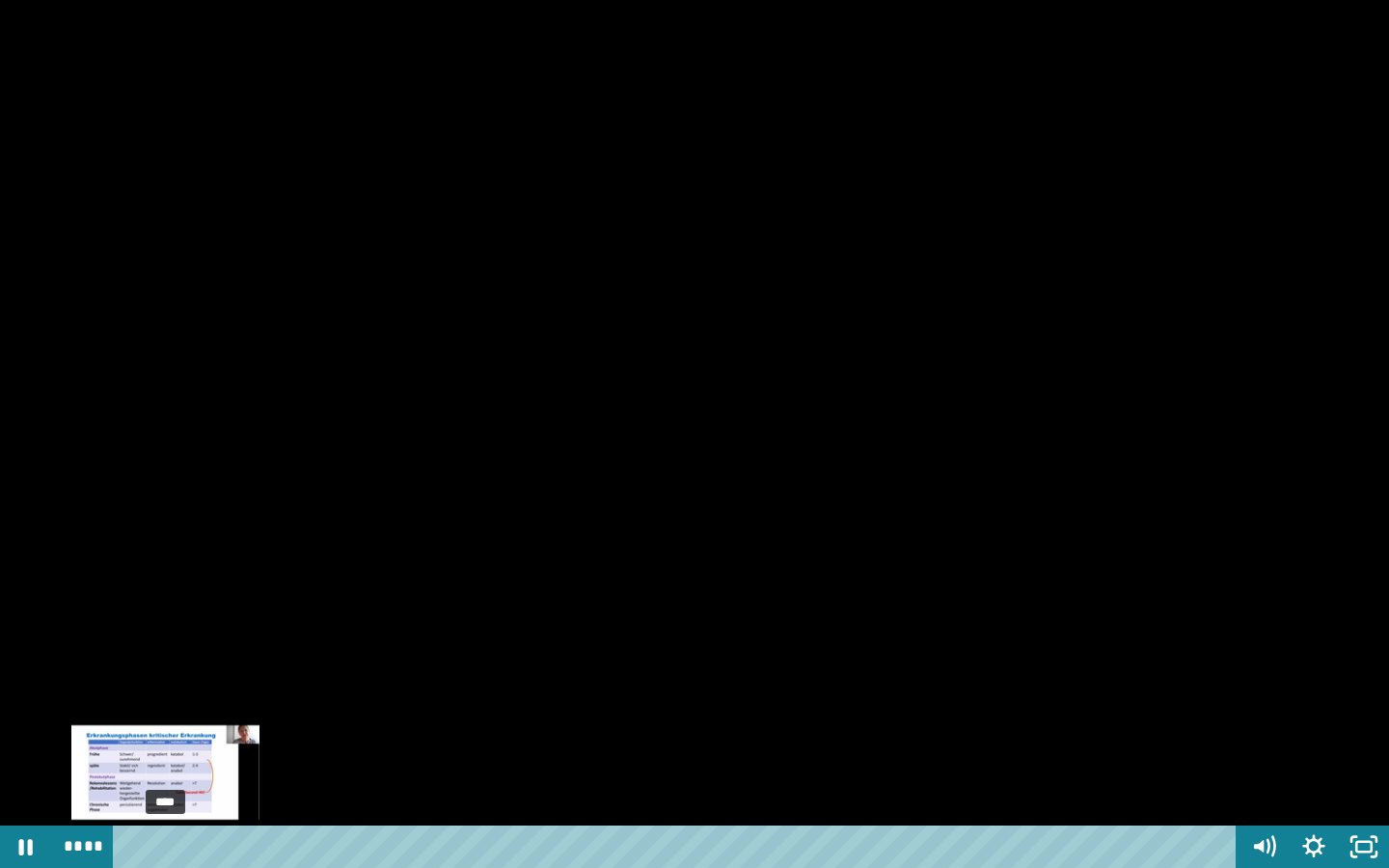 click at bounding box center [165, 847] 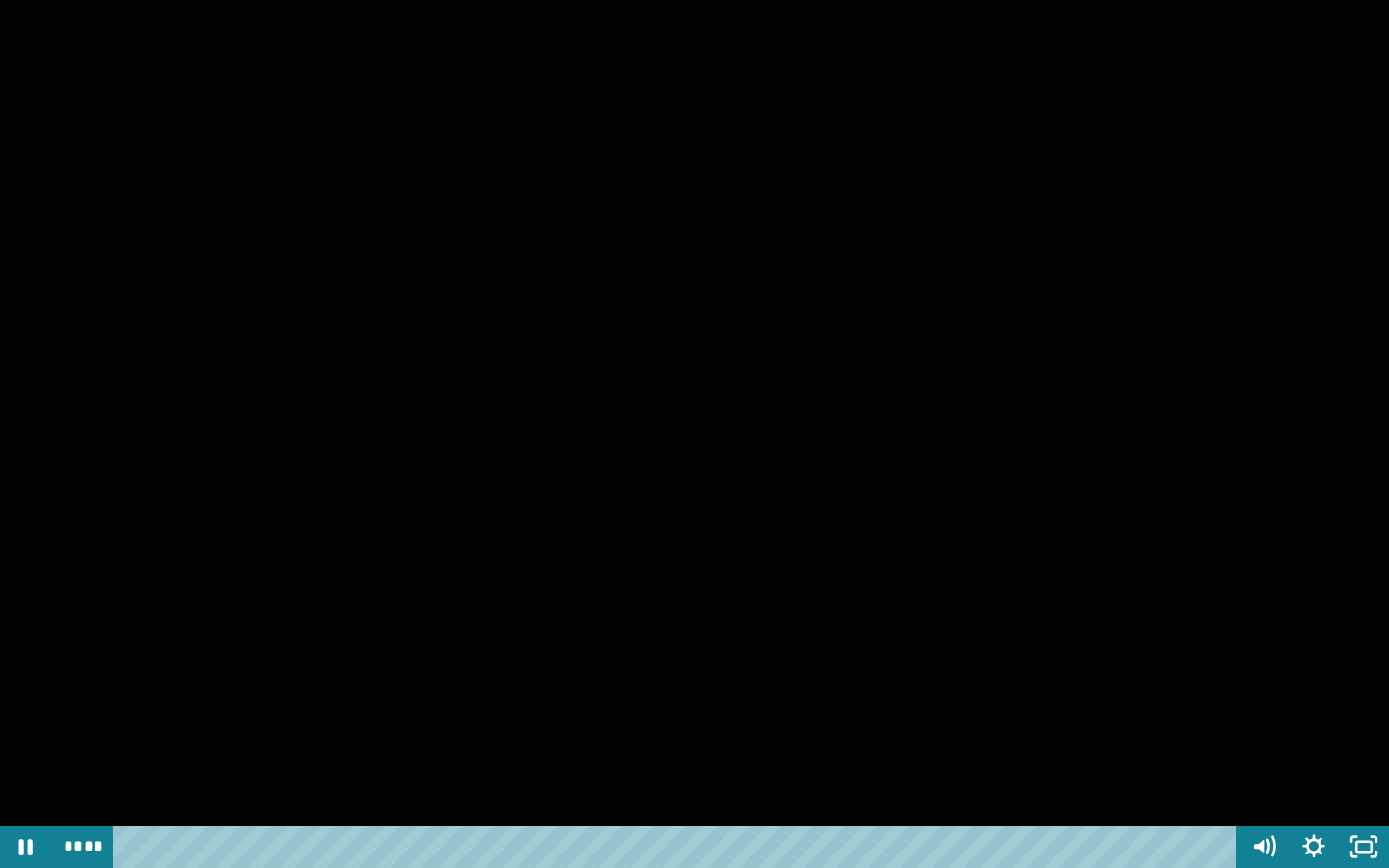 click at bounding box center (694, 434) 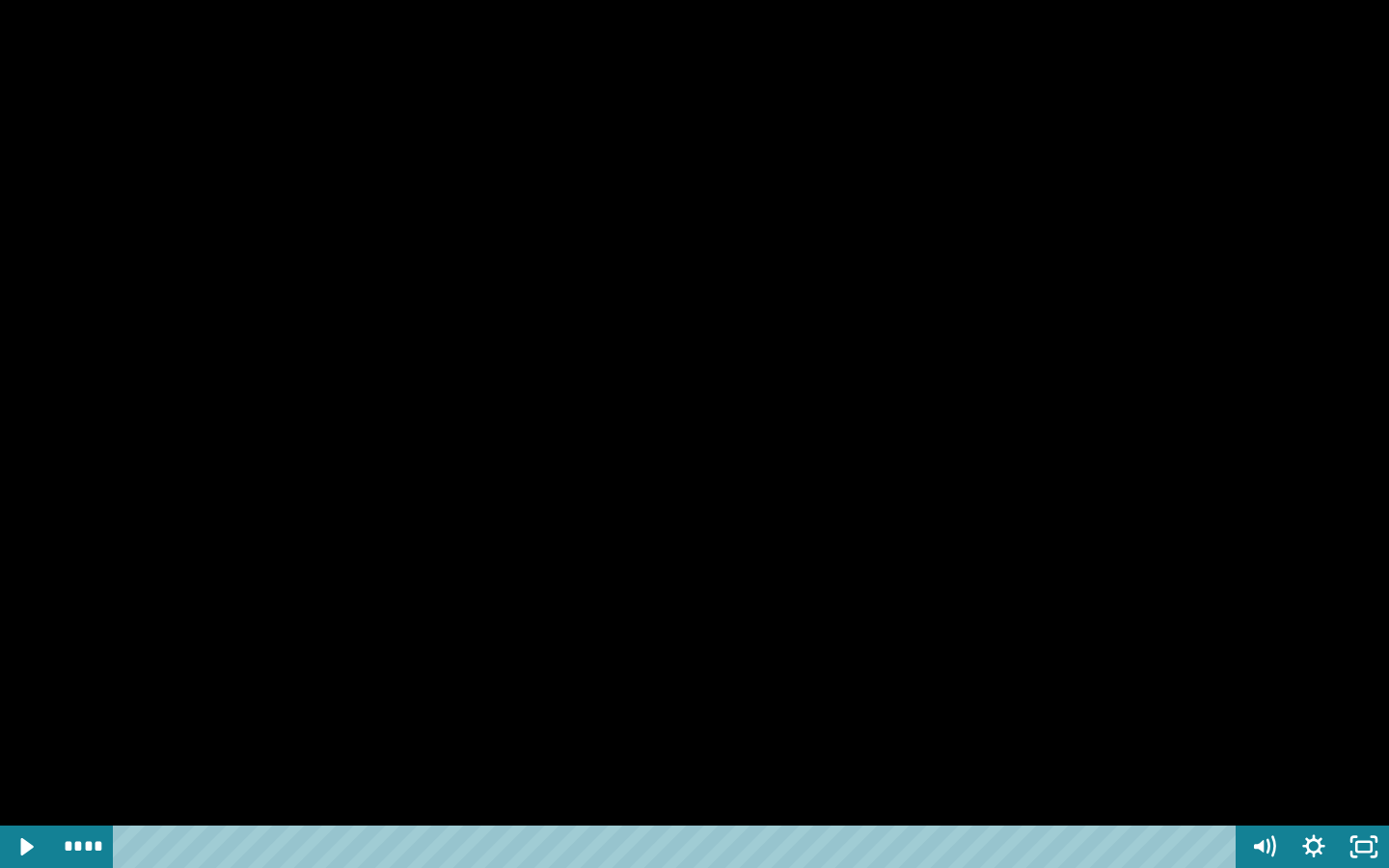 click at bounding box center (694, 434) 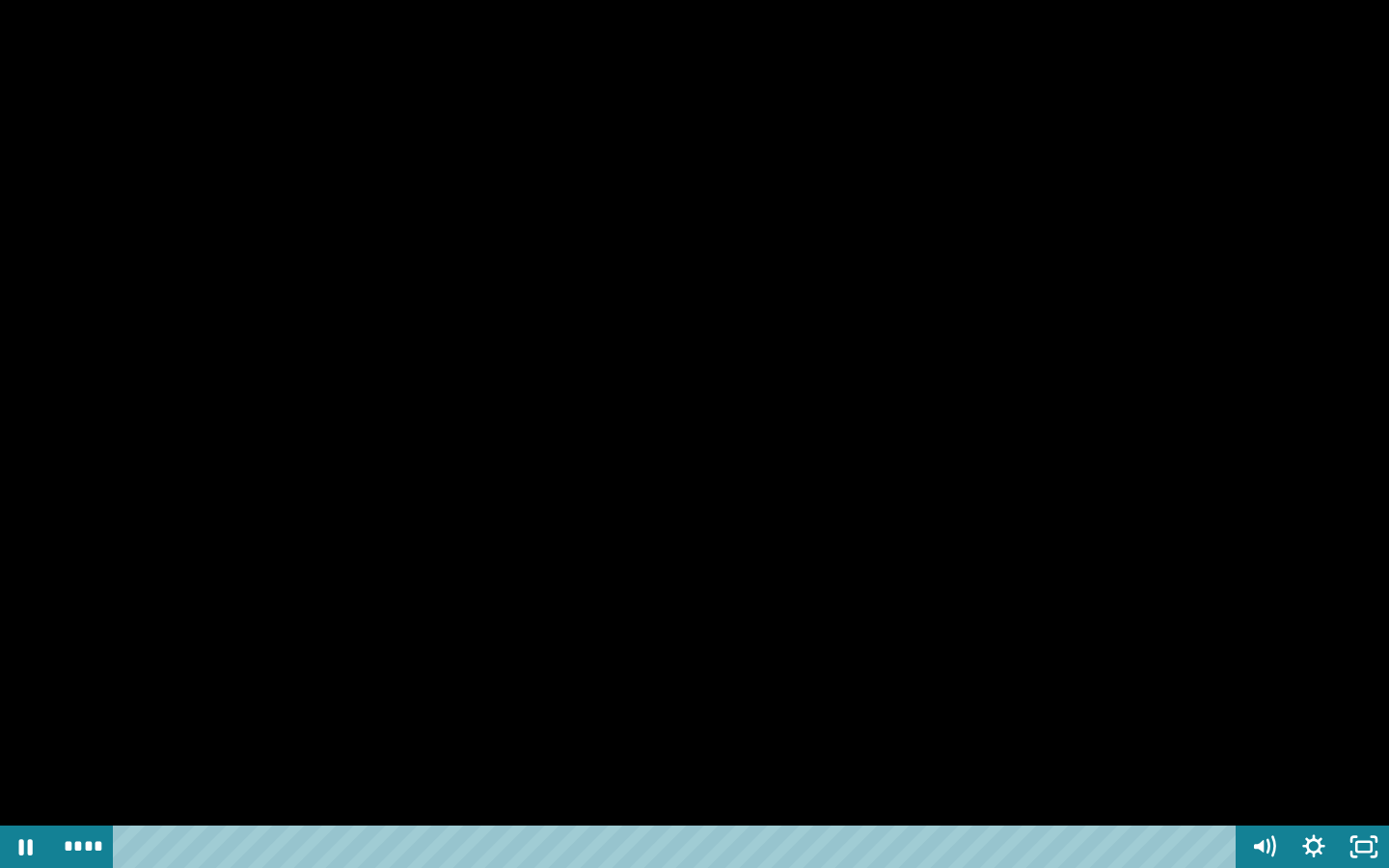 click at bounding box center (694, 434) 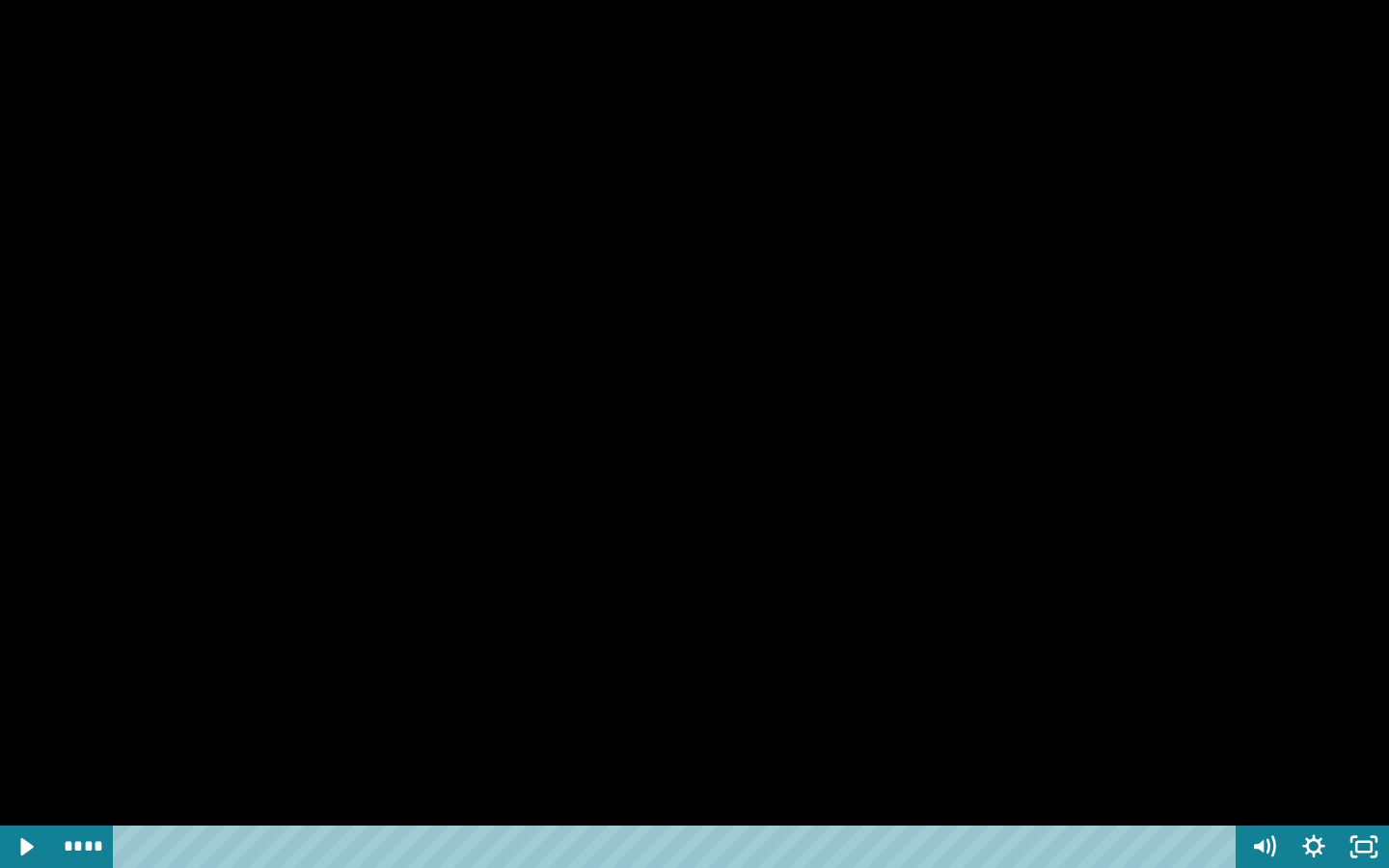 click at bounding box center [694, 434] 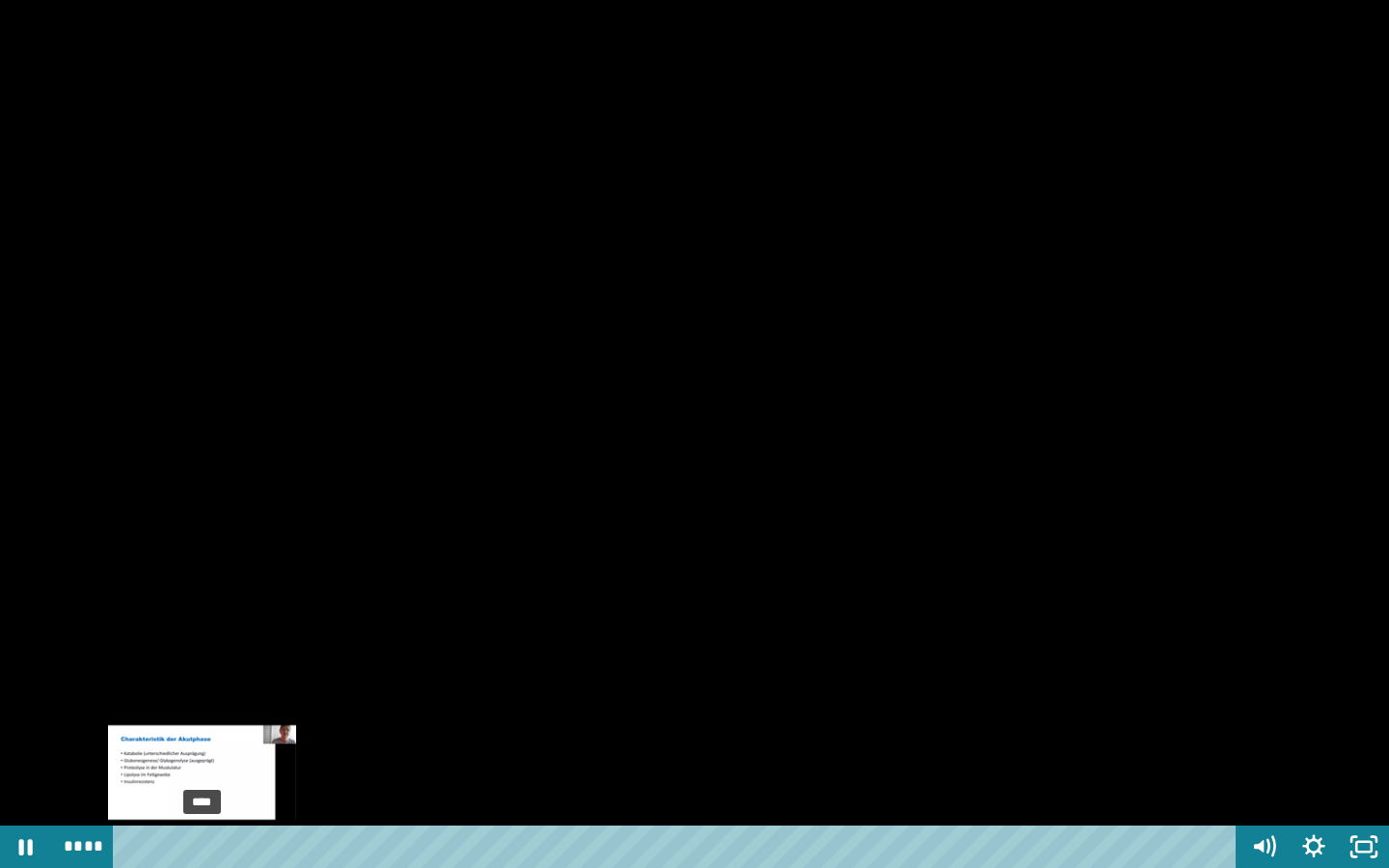 click on "****" at bounding box center (678, 847) 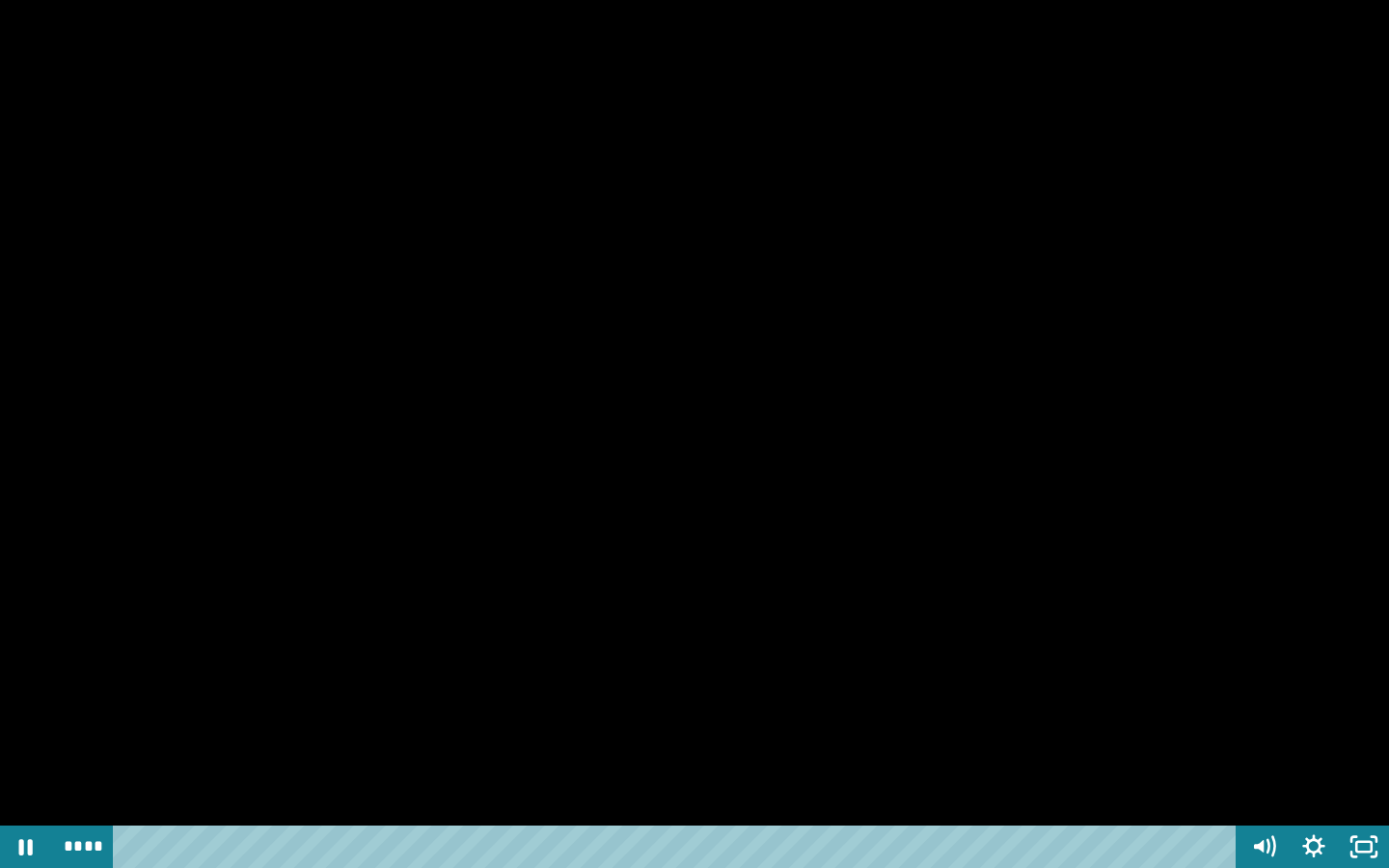 click at bounding box center [694, 434] 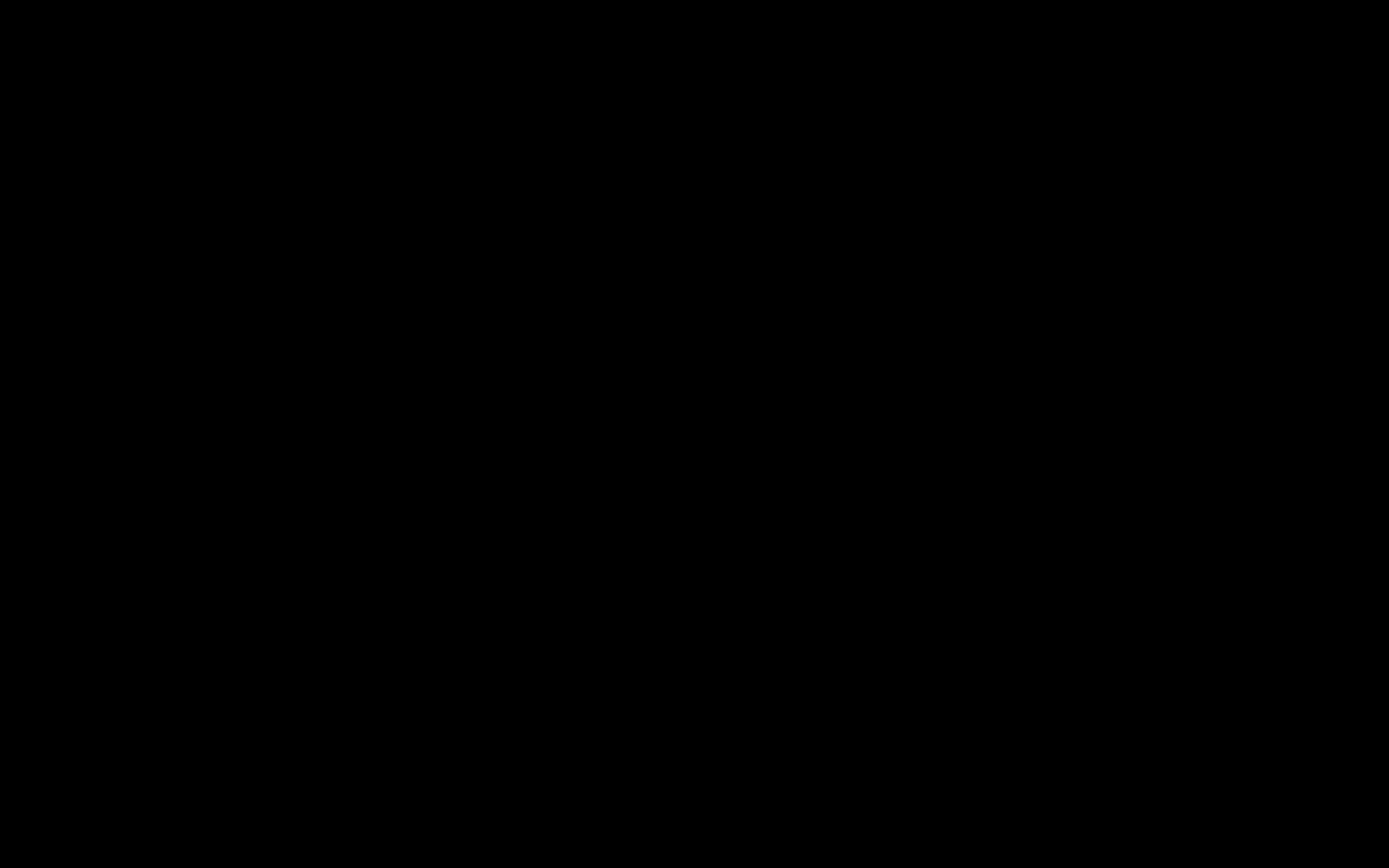click at bounding box center [694, 434] 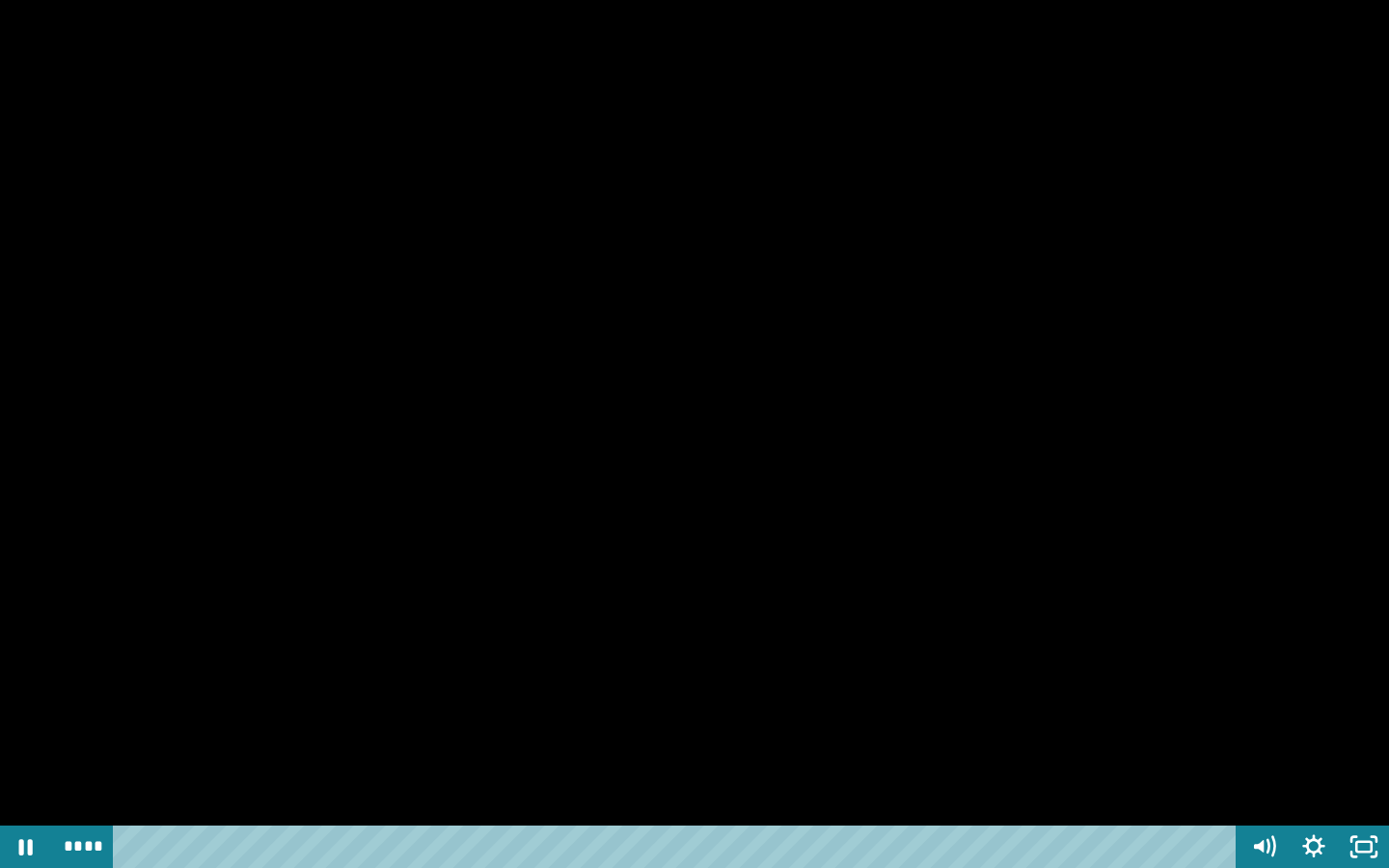 click at bounding box center (694, 434) 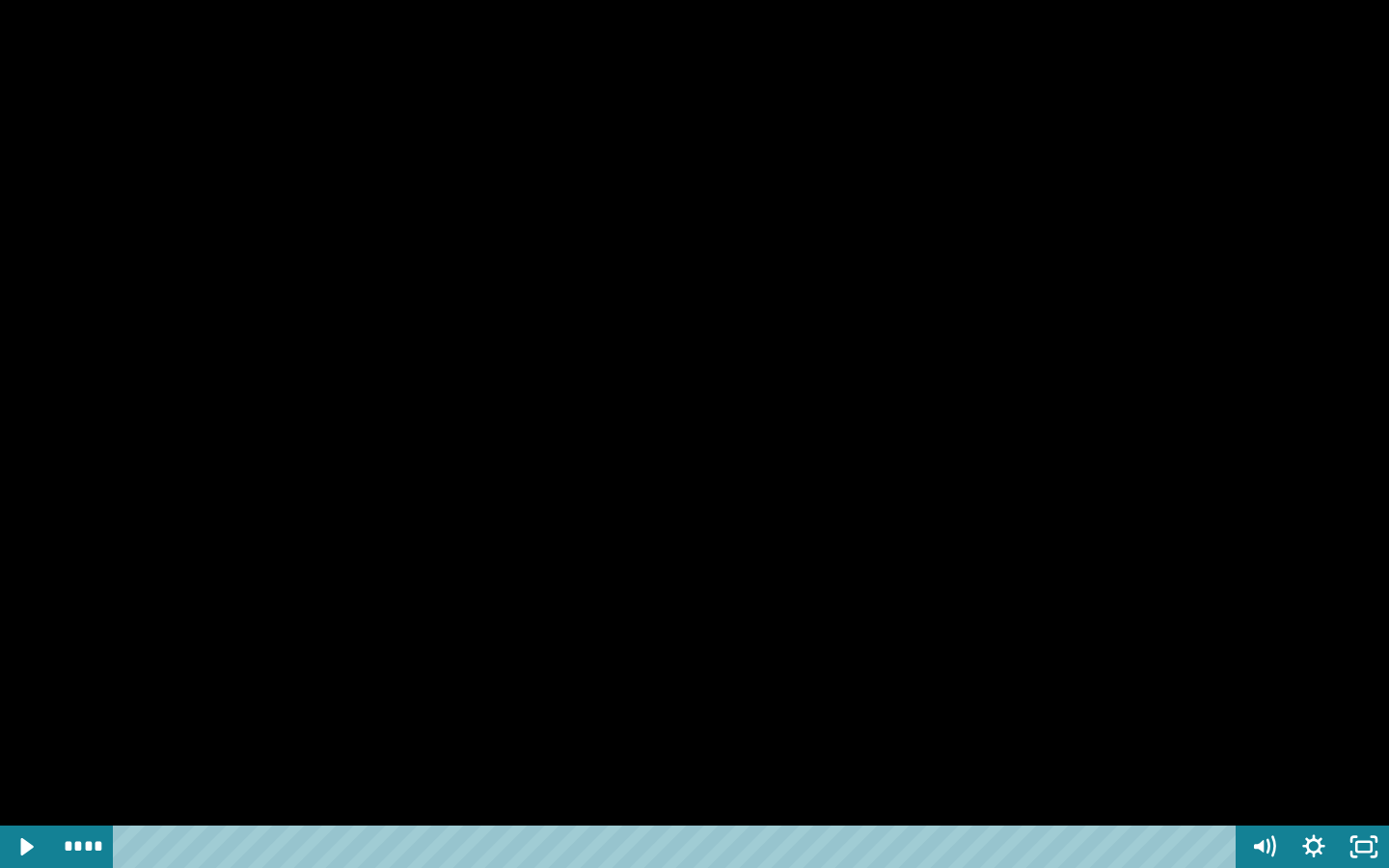 click at bounding box center [694, 434] 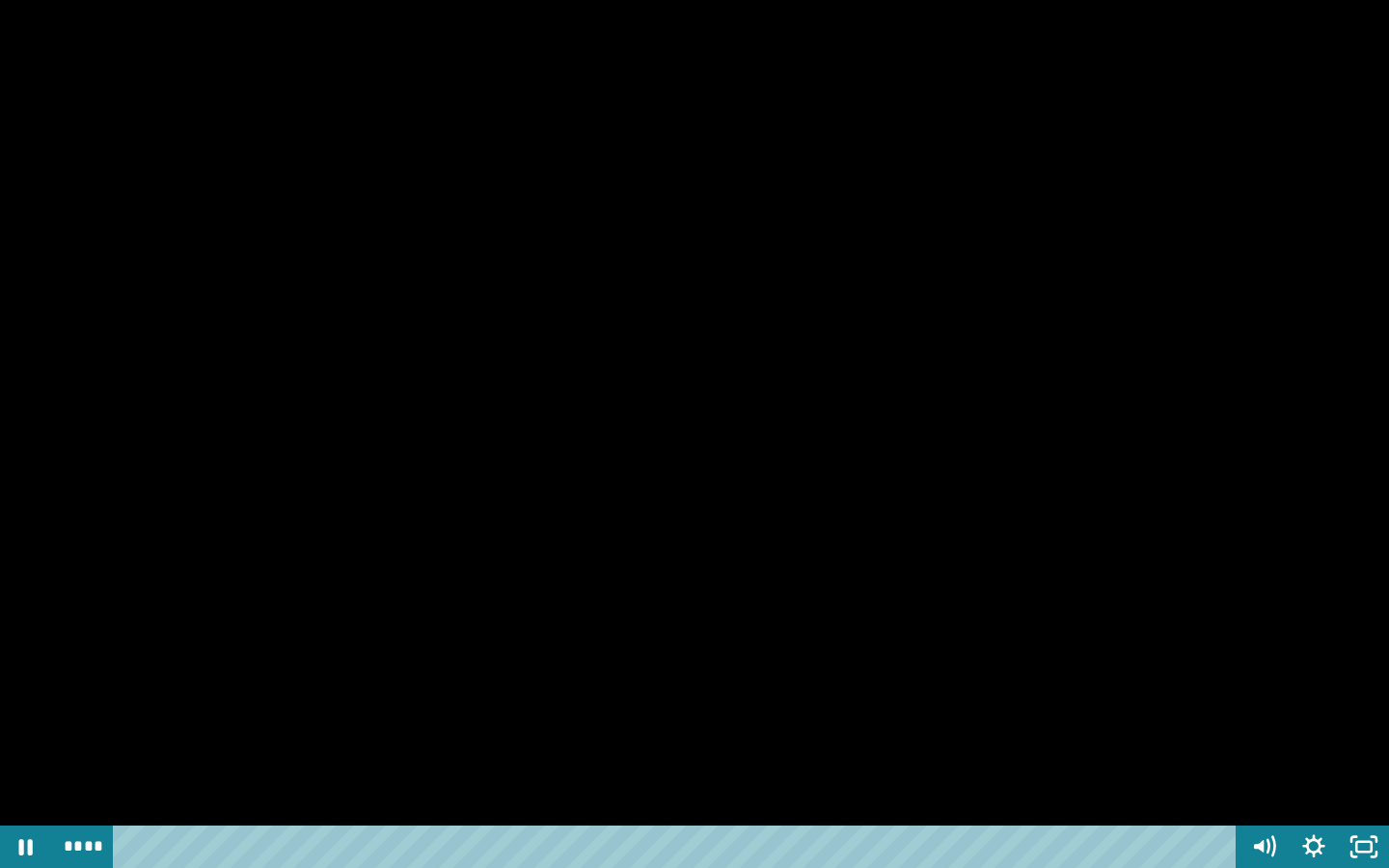 click at bounding box center [694, 434] 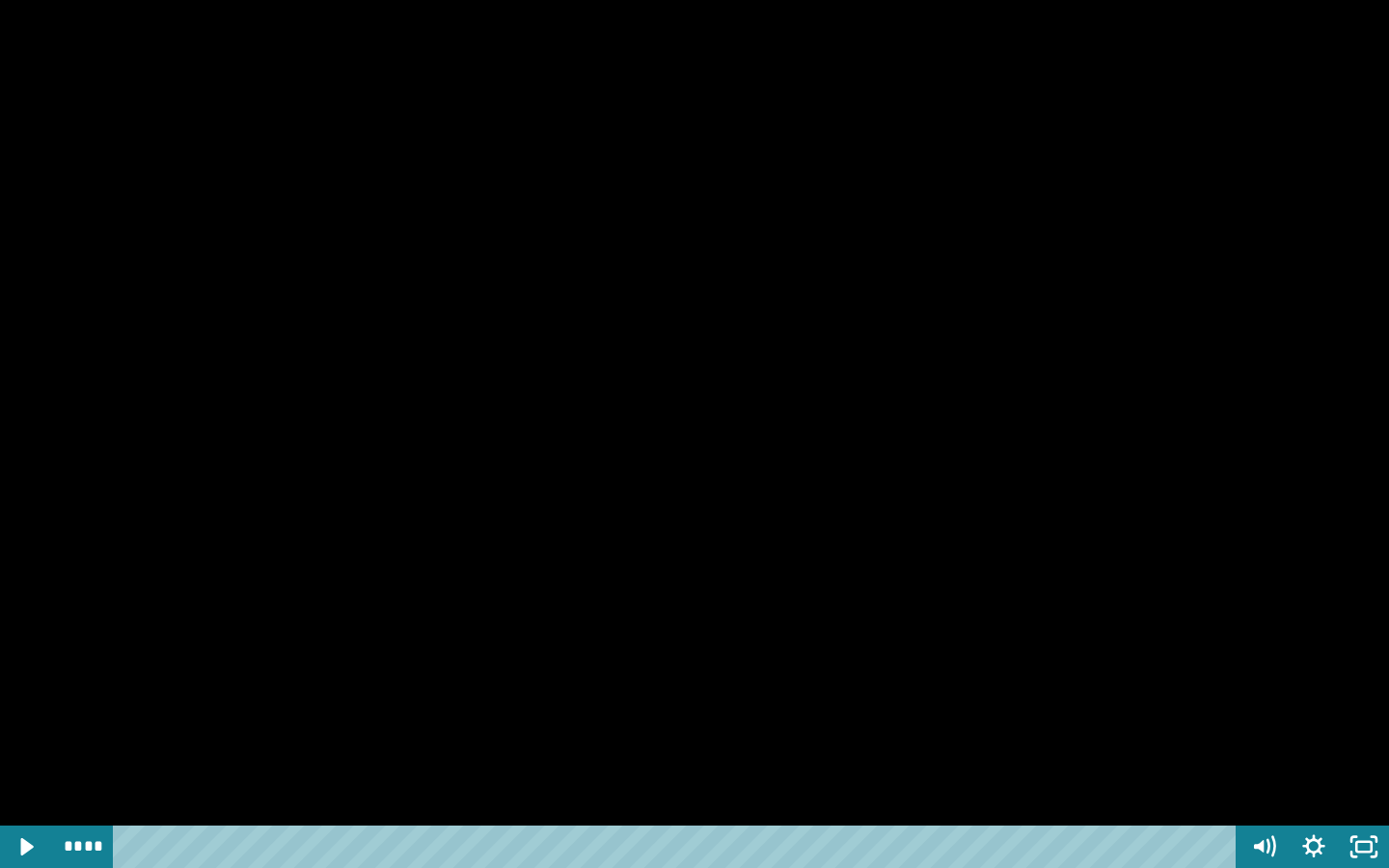 click at bounding box center [694, 434] 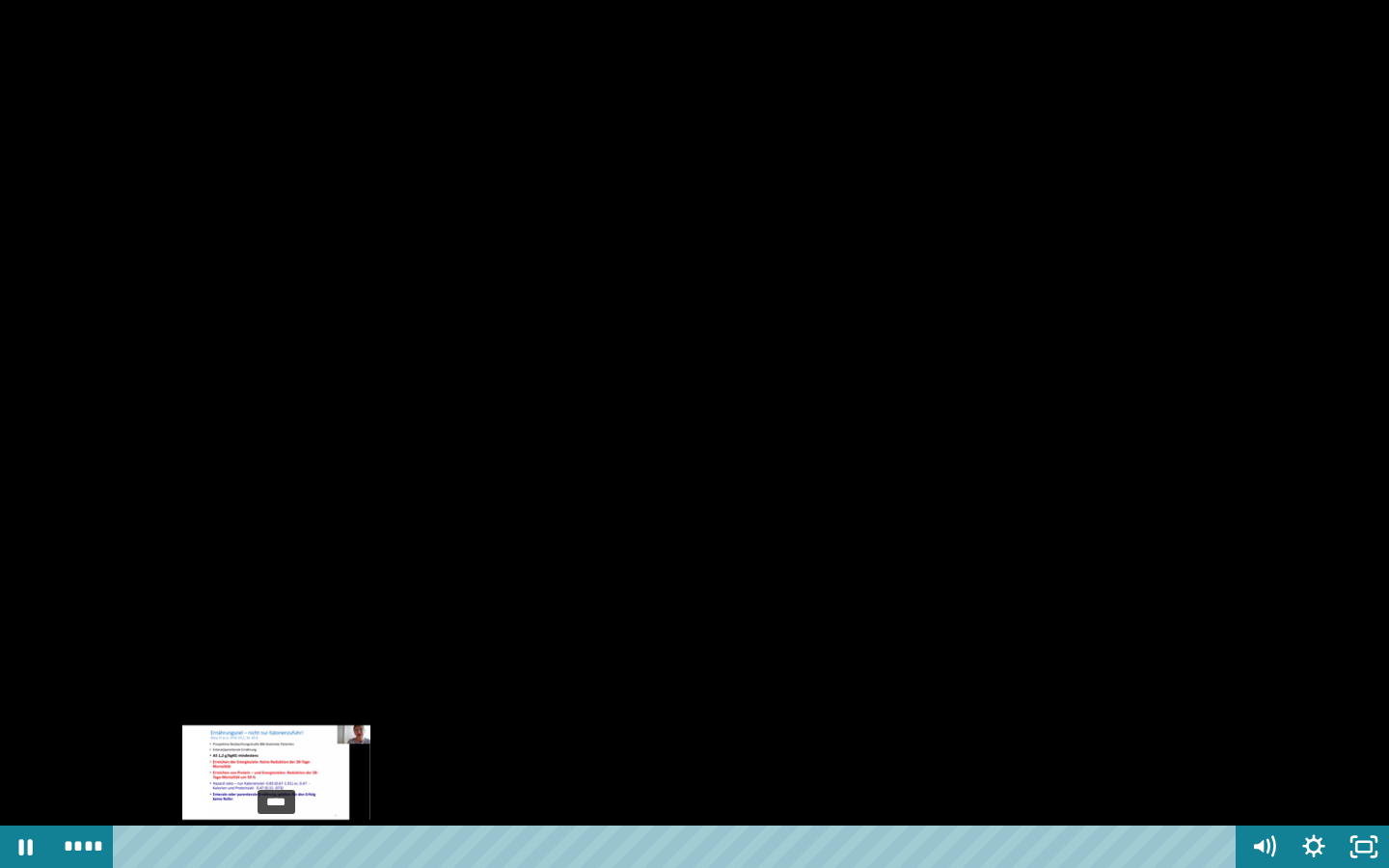 click on "****" at bounding box center (678, 847) 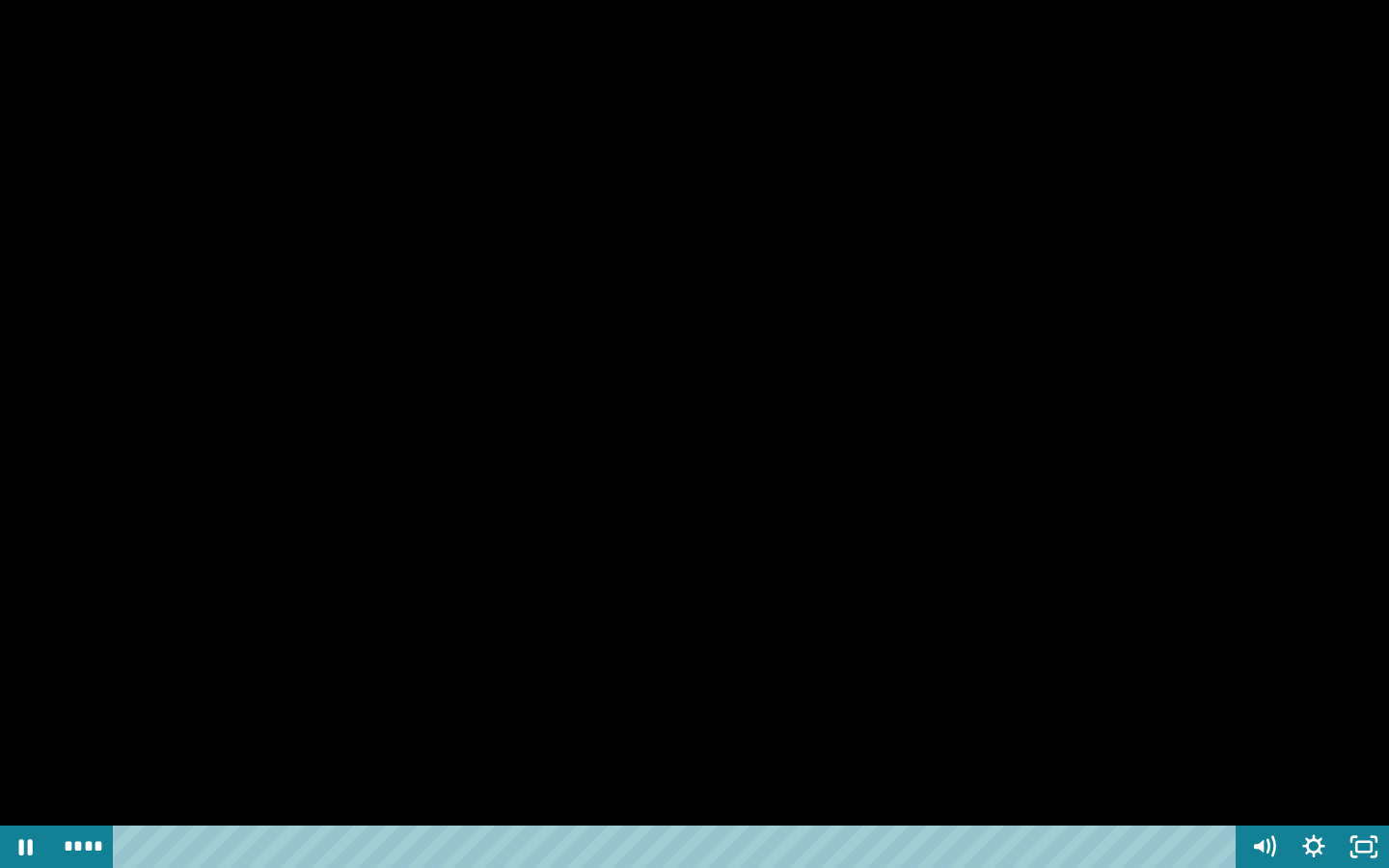 click at bounding box center [694, 434] 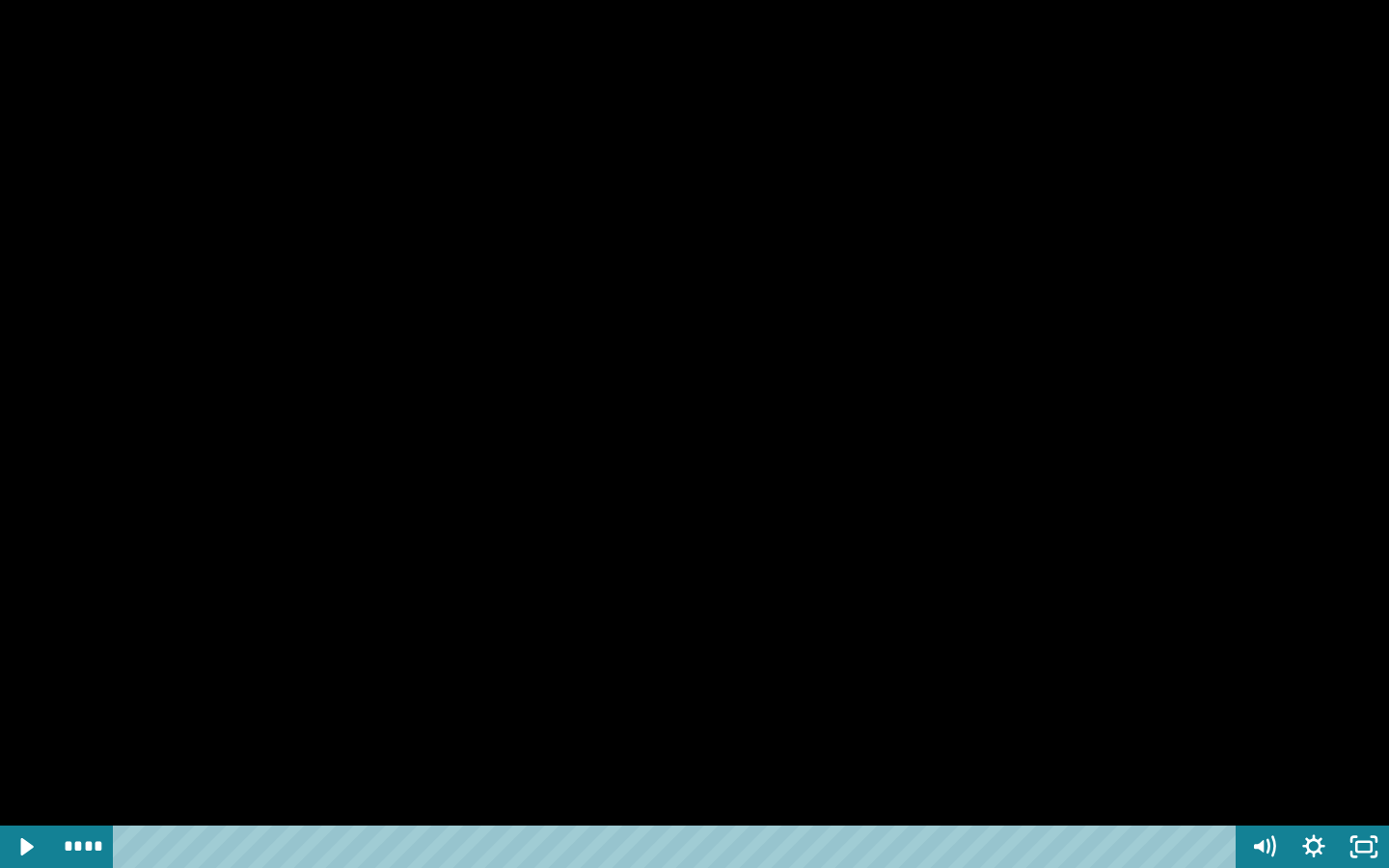 click at bounding box center [694, 434] 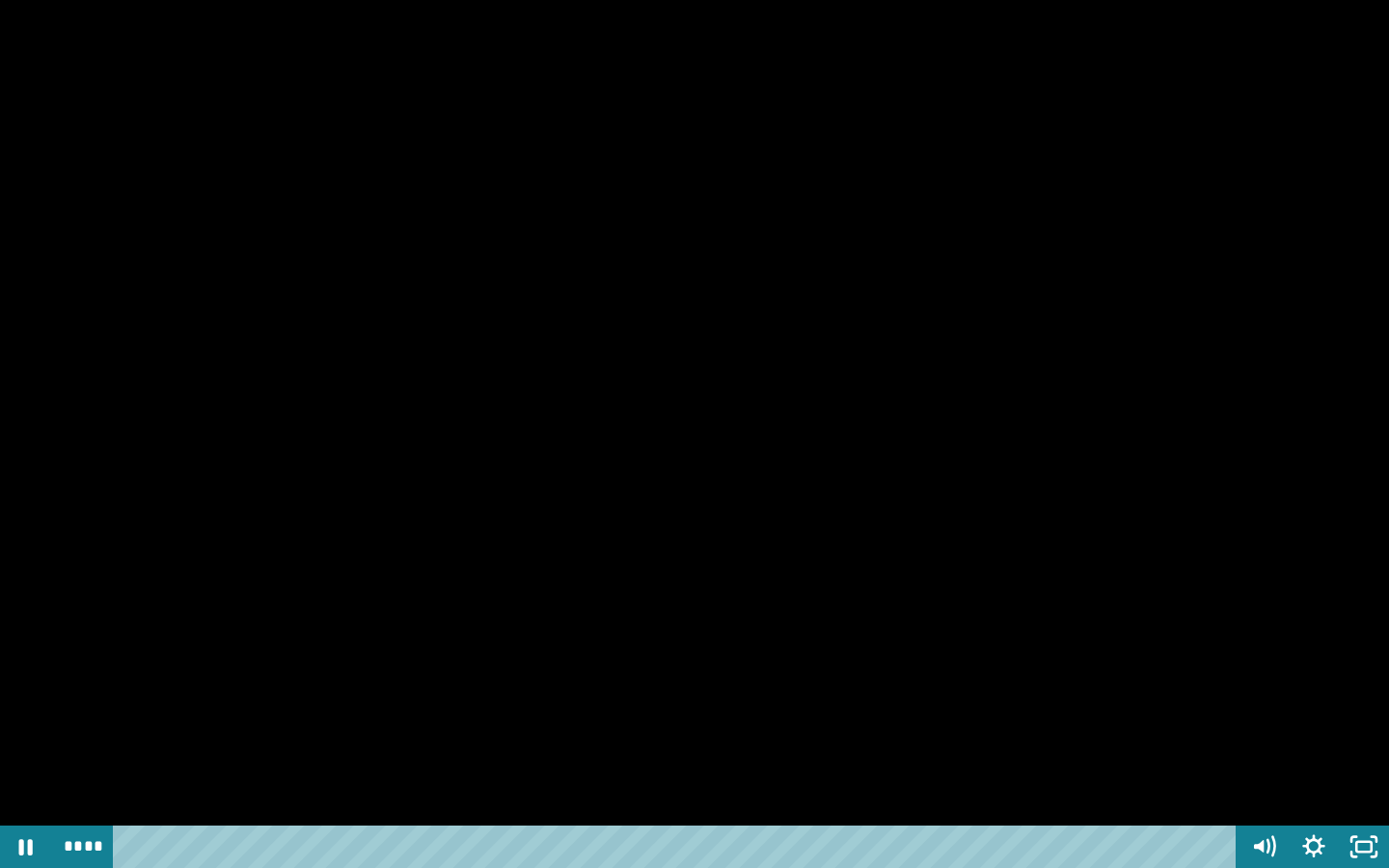 click at bounding box center (694, 434) 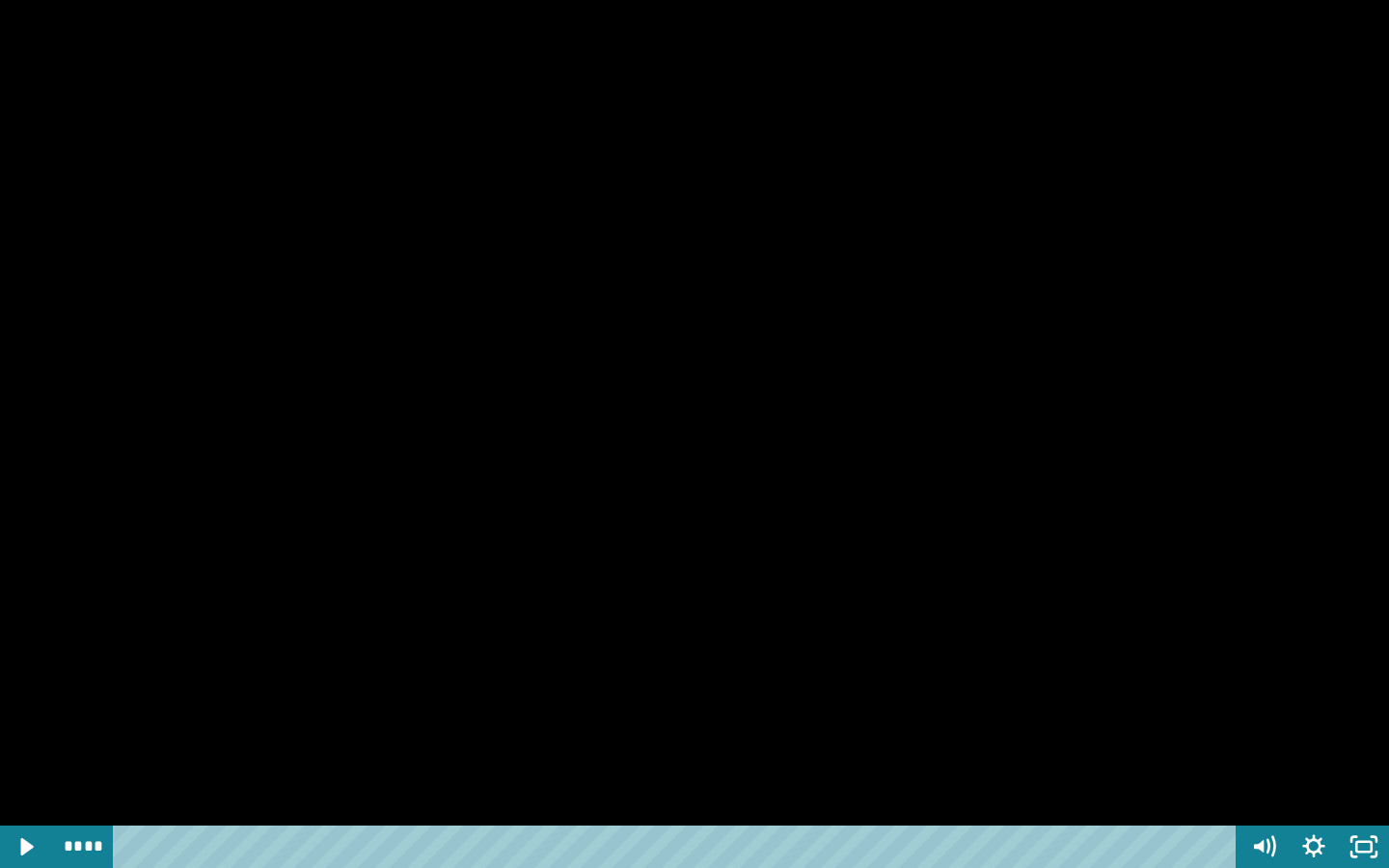 click at bounding box center (694, 434) 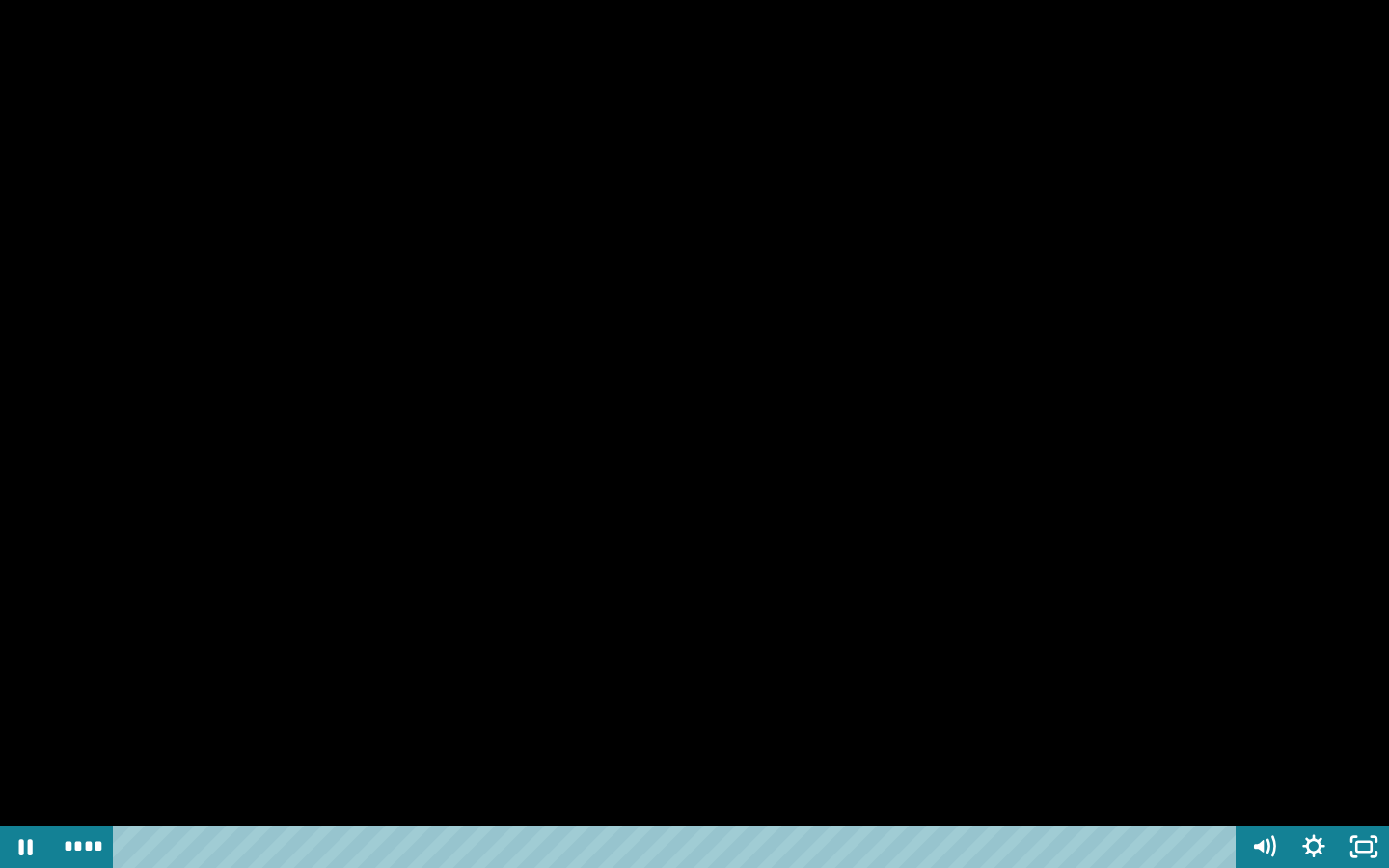 click at bounding box center [694, 434] 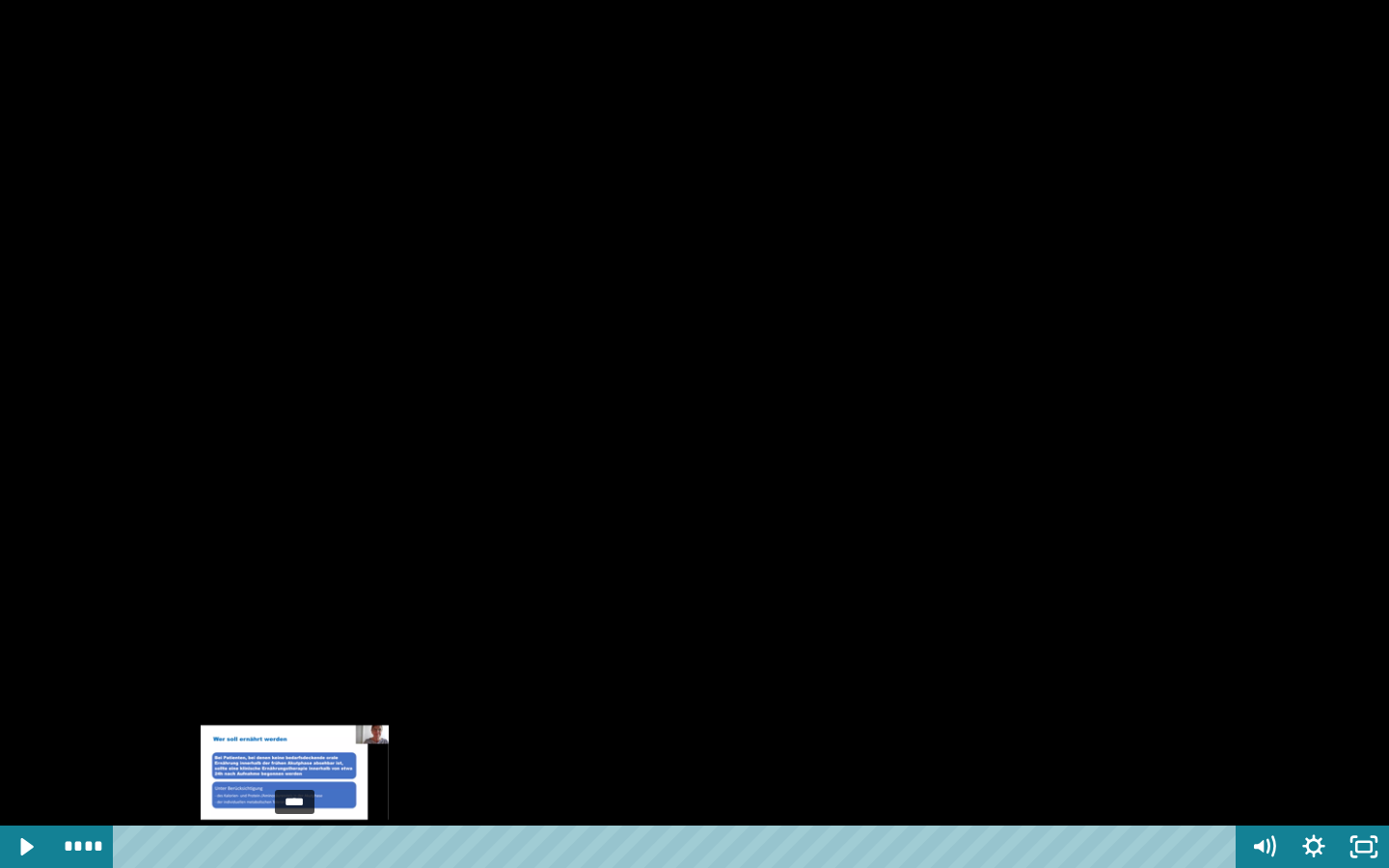 click on "****" at bounding box center (678, 847) 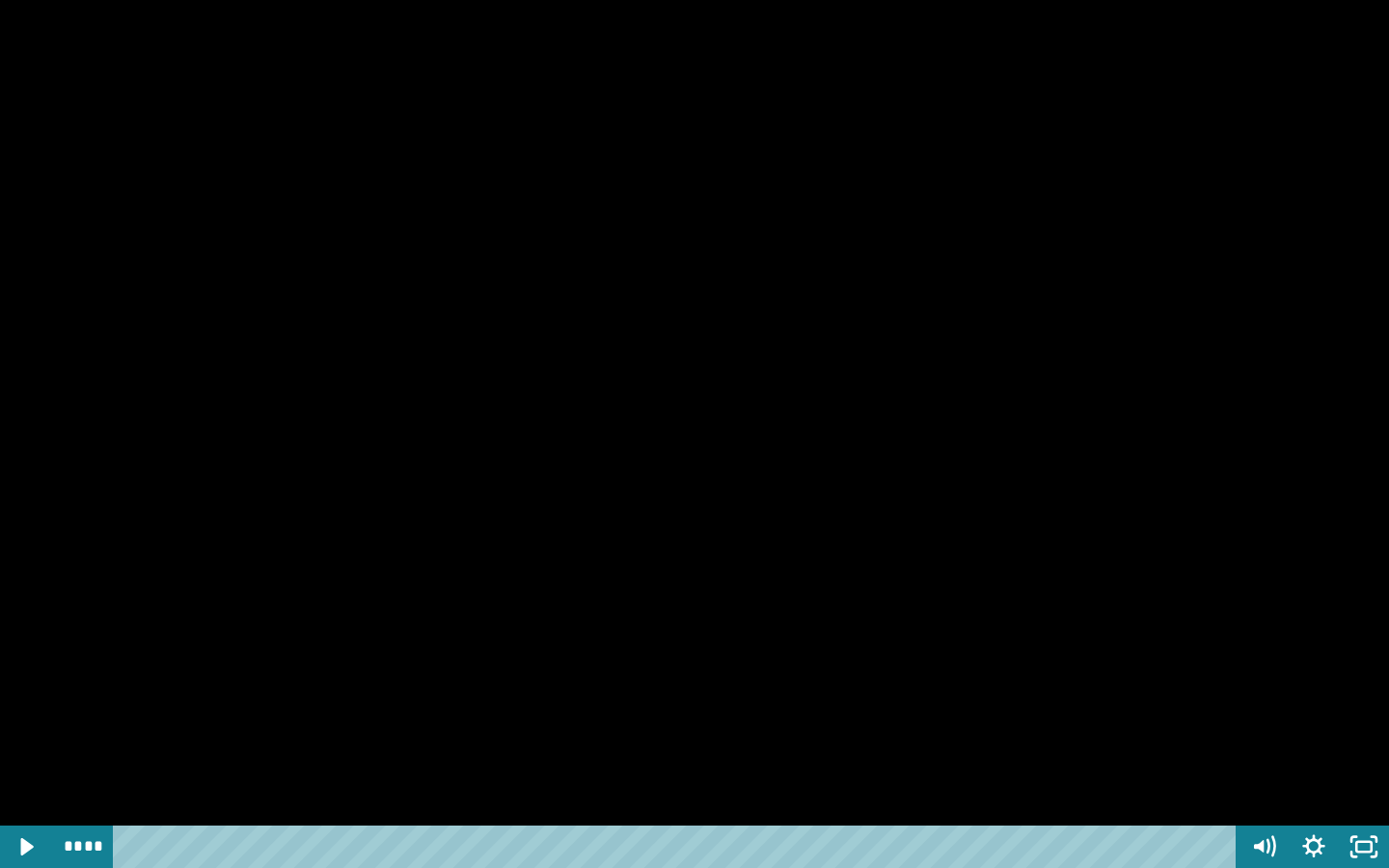 click at bounding box center [694, 434] 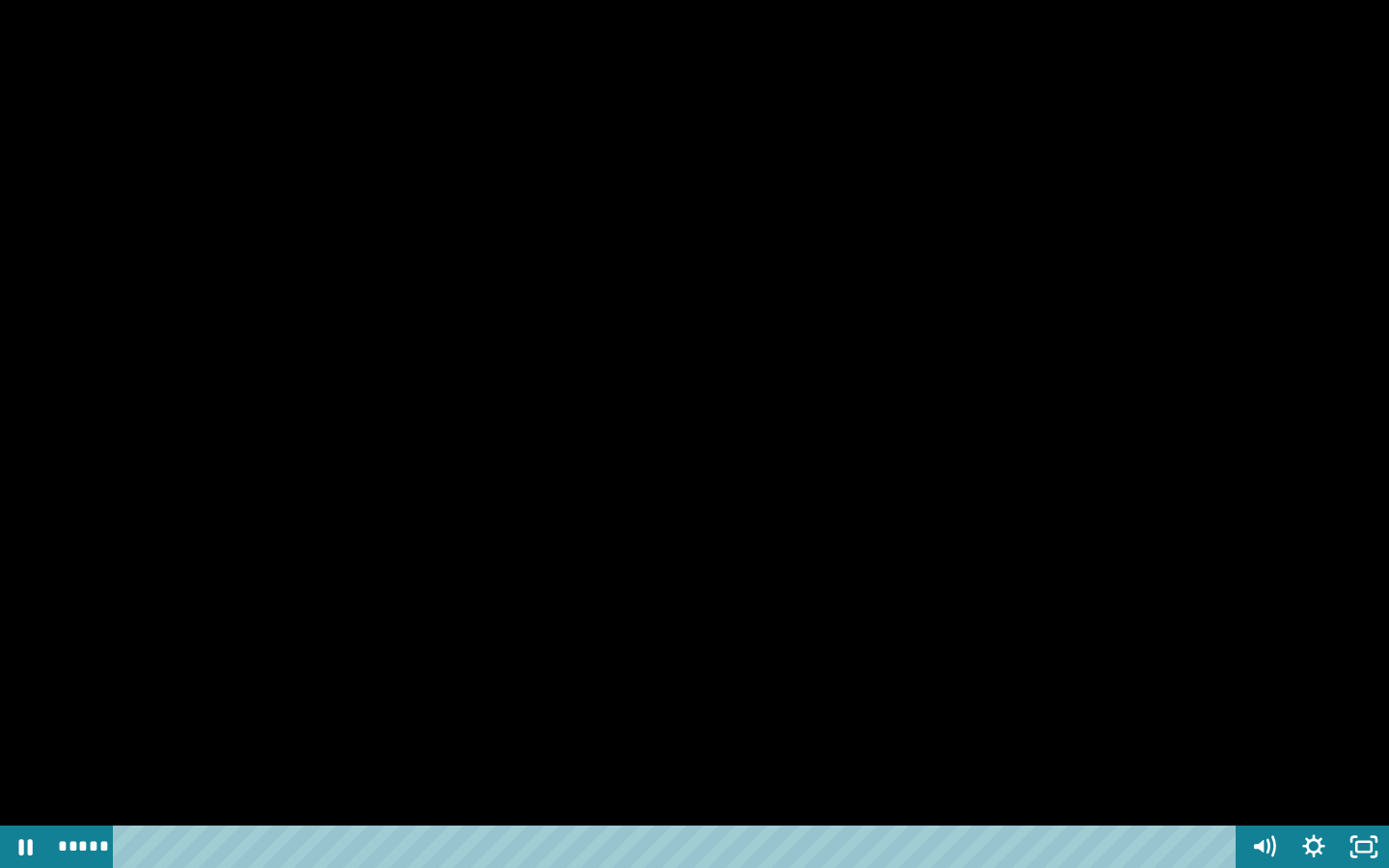 click at bounding box center [694, 434] 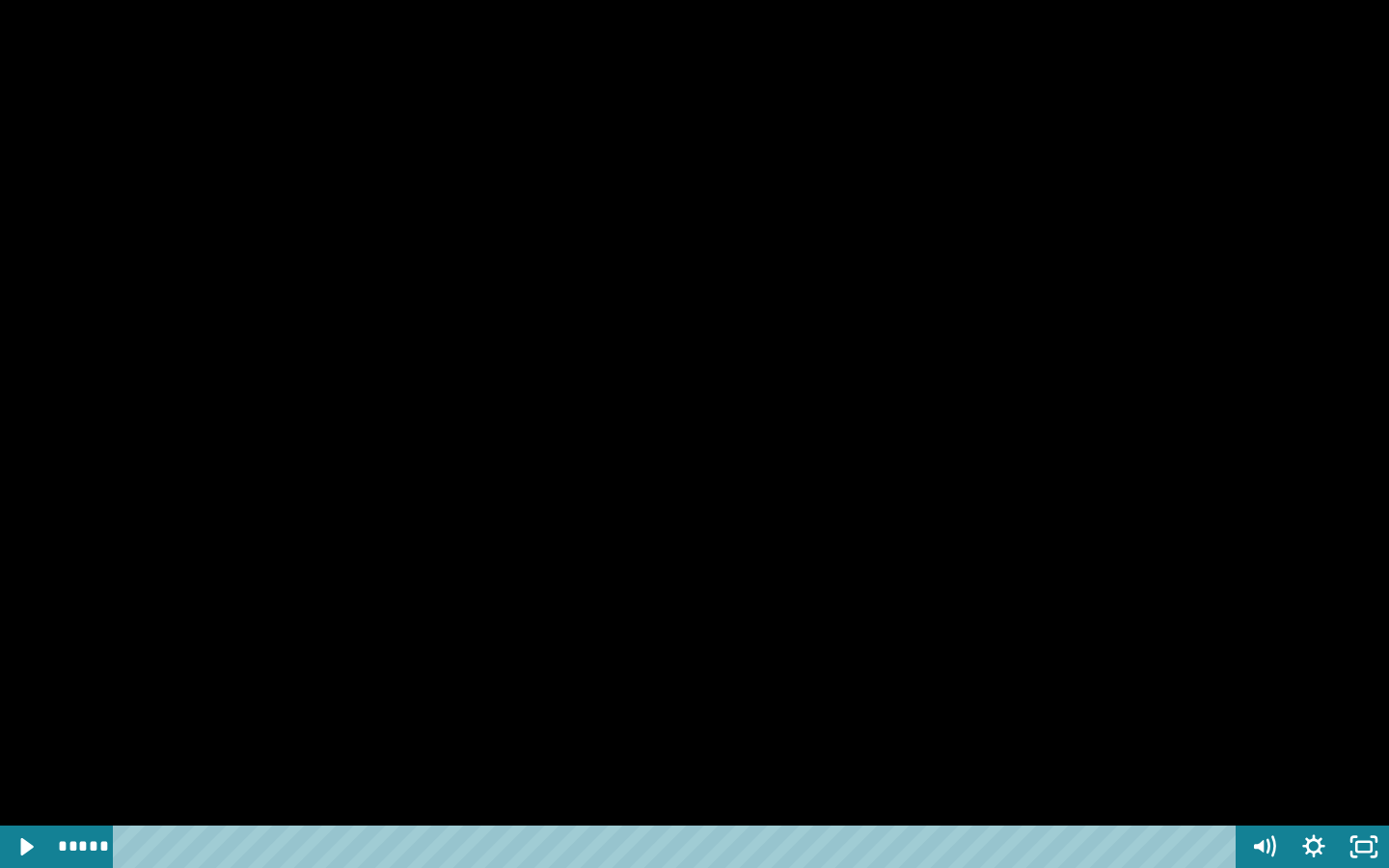 click at bounding box center [694, 434] 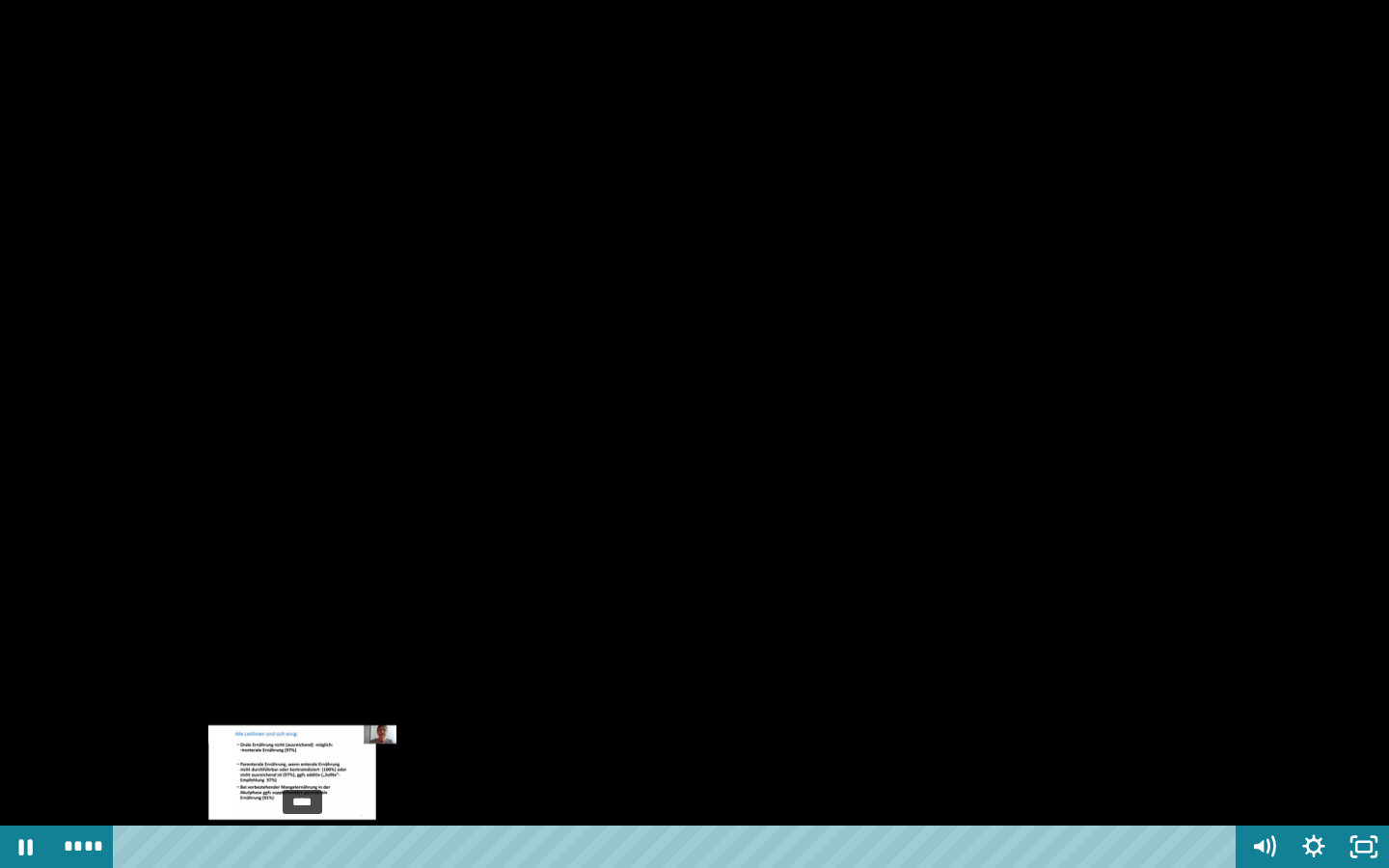 click at bounding box center (302, 847) 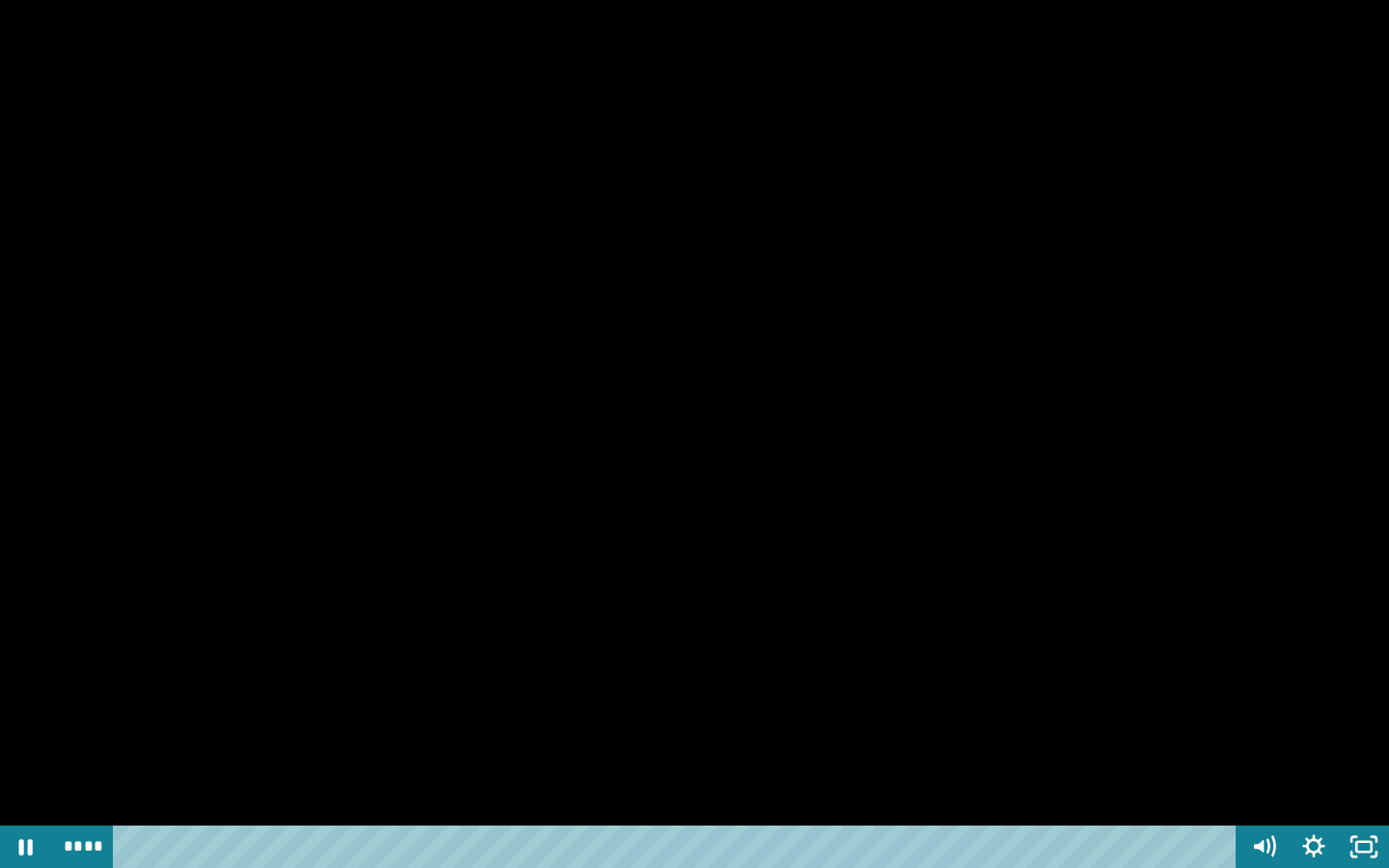 click at bounding box center (694, 434) 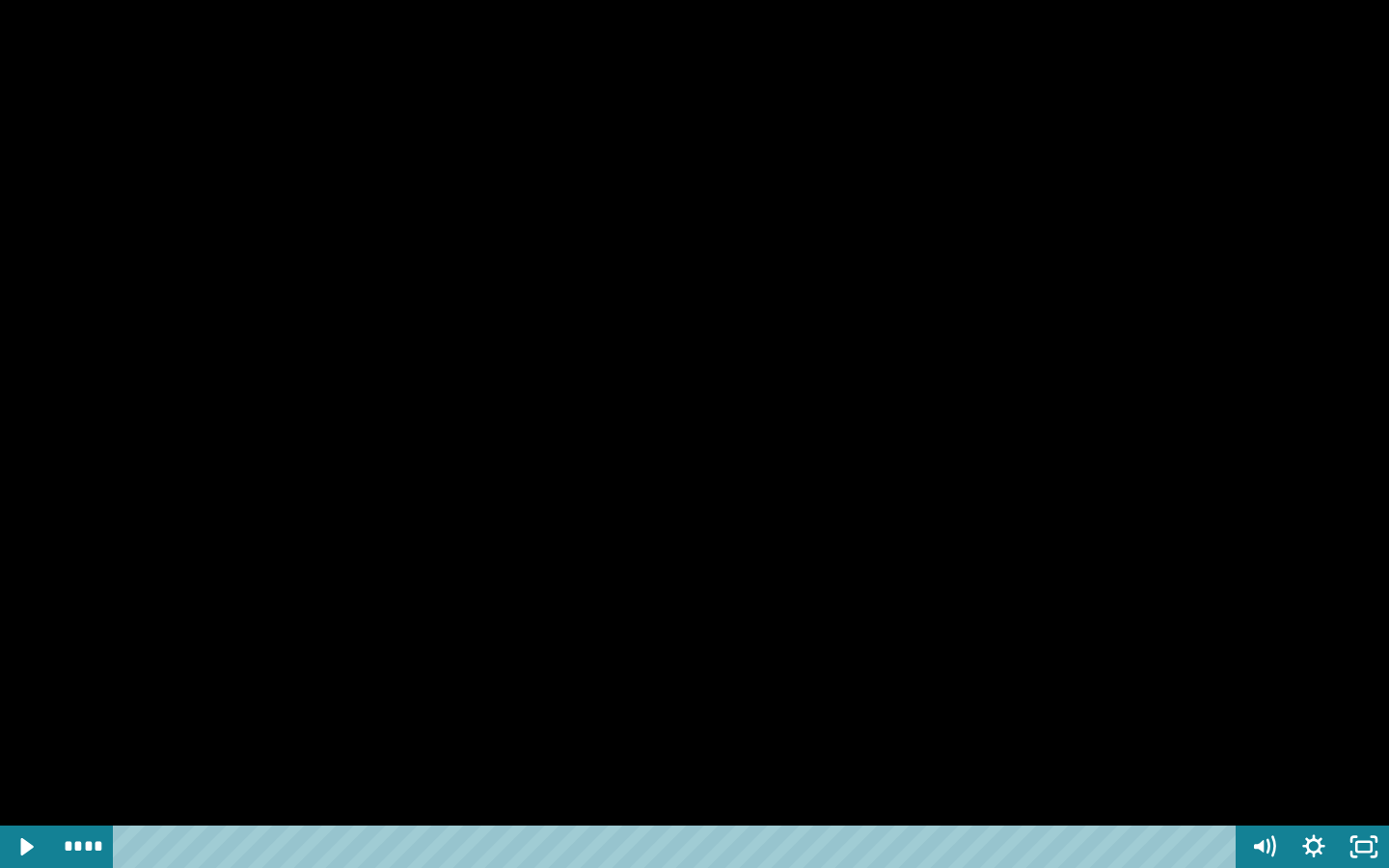 click at bounding box center [694, 434] 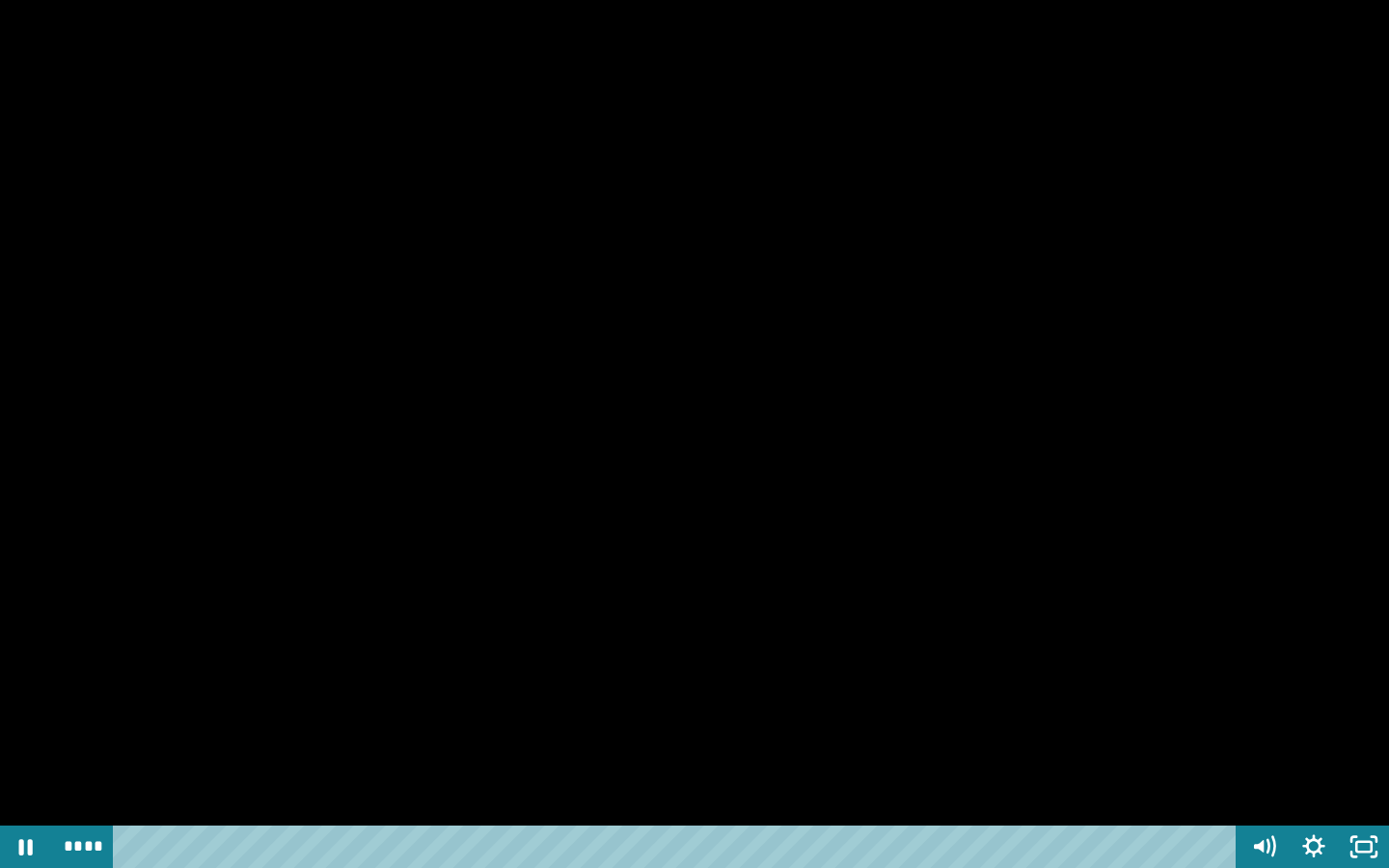 click at bounding box center [694, 434] 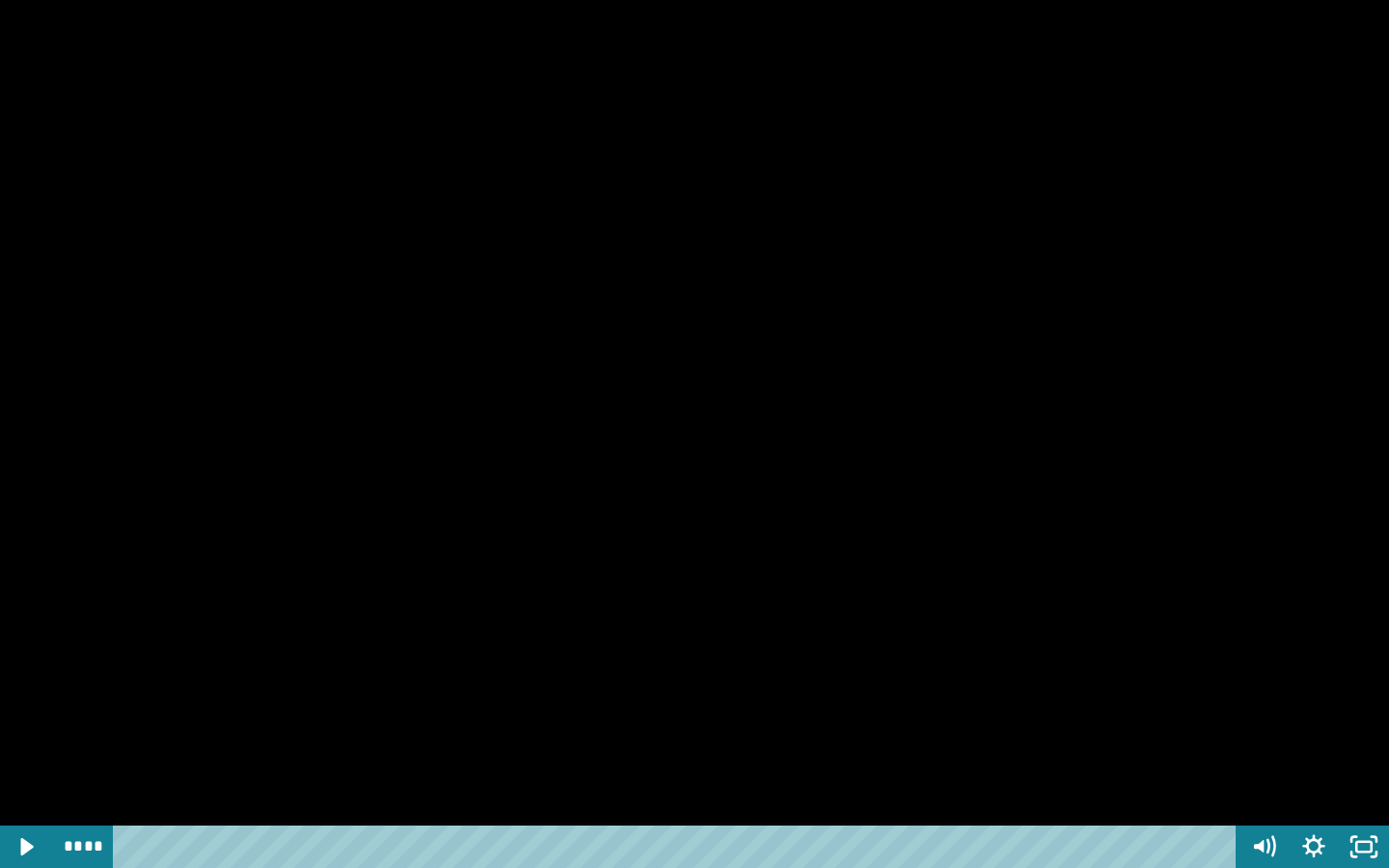 click at bounding box center [694, 434] 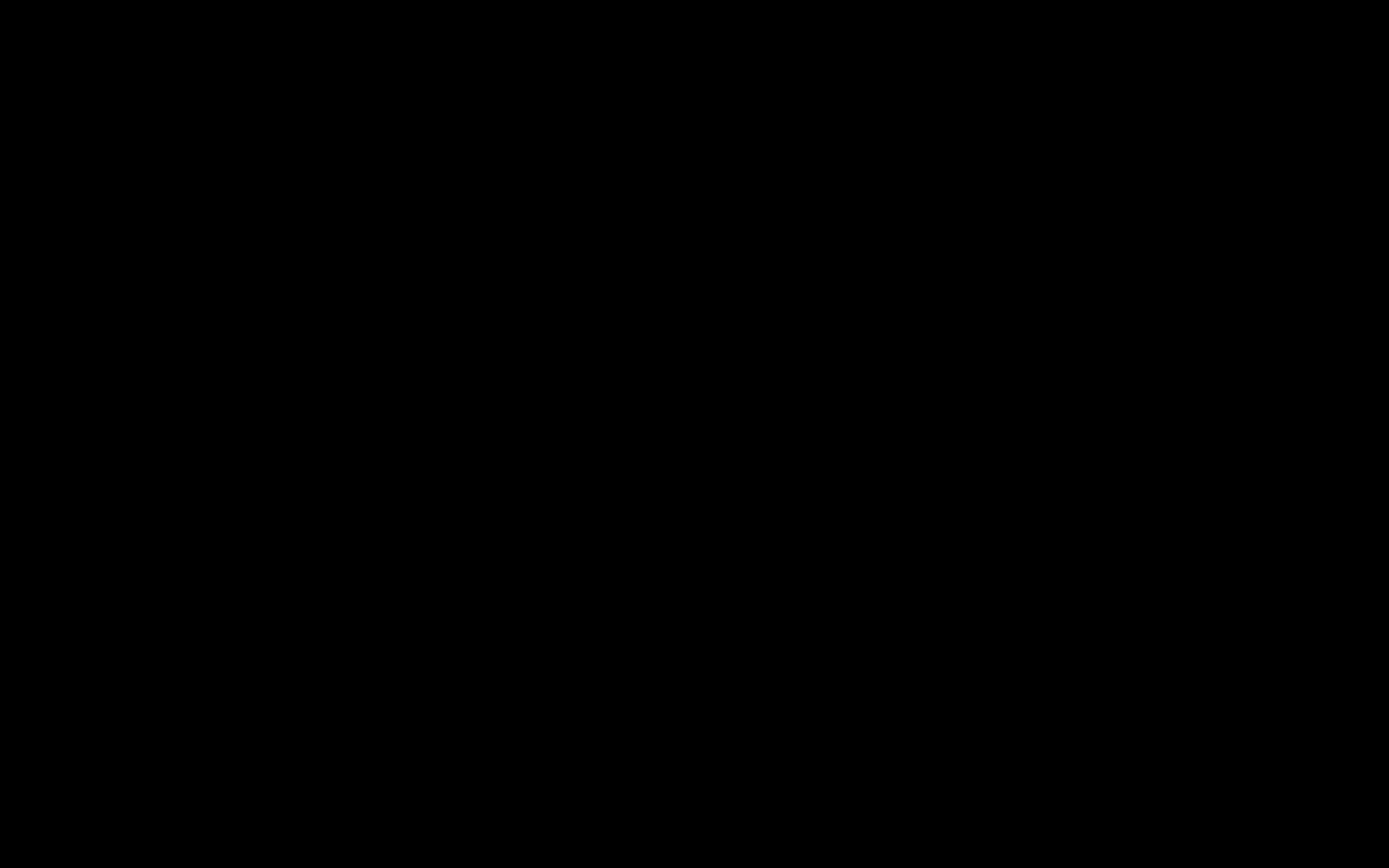 click at bounding box center (694, 434) 